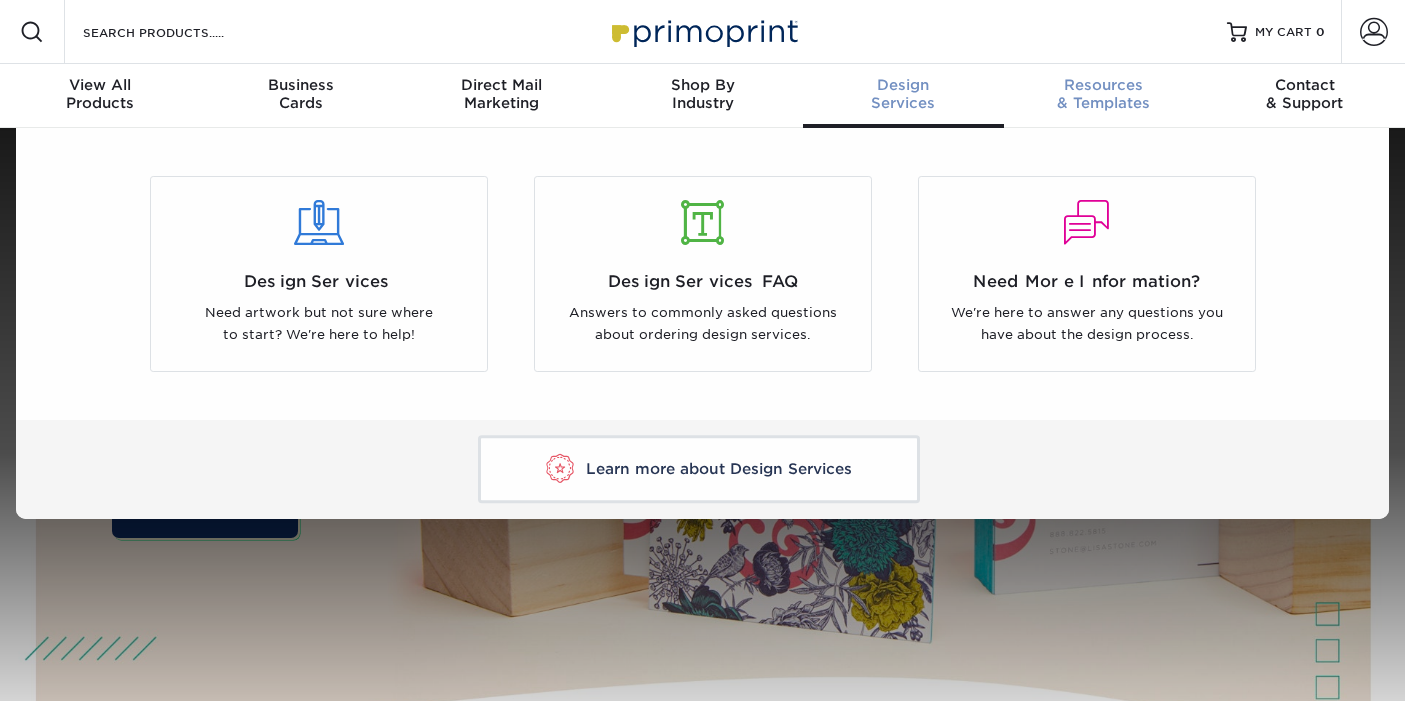 scroll, scrollTop: 0, scrollLeft: 0, axis: both 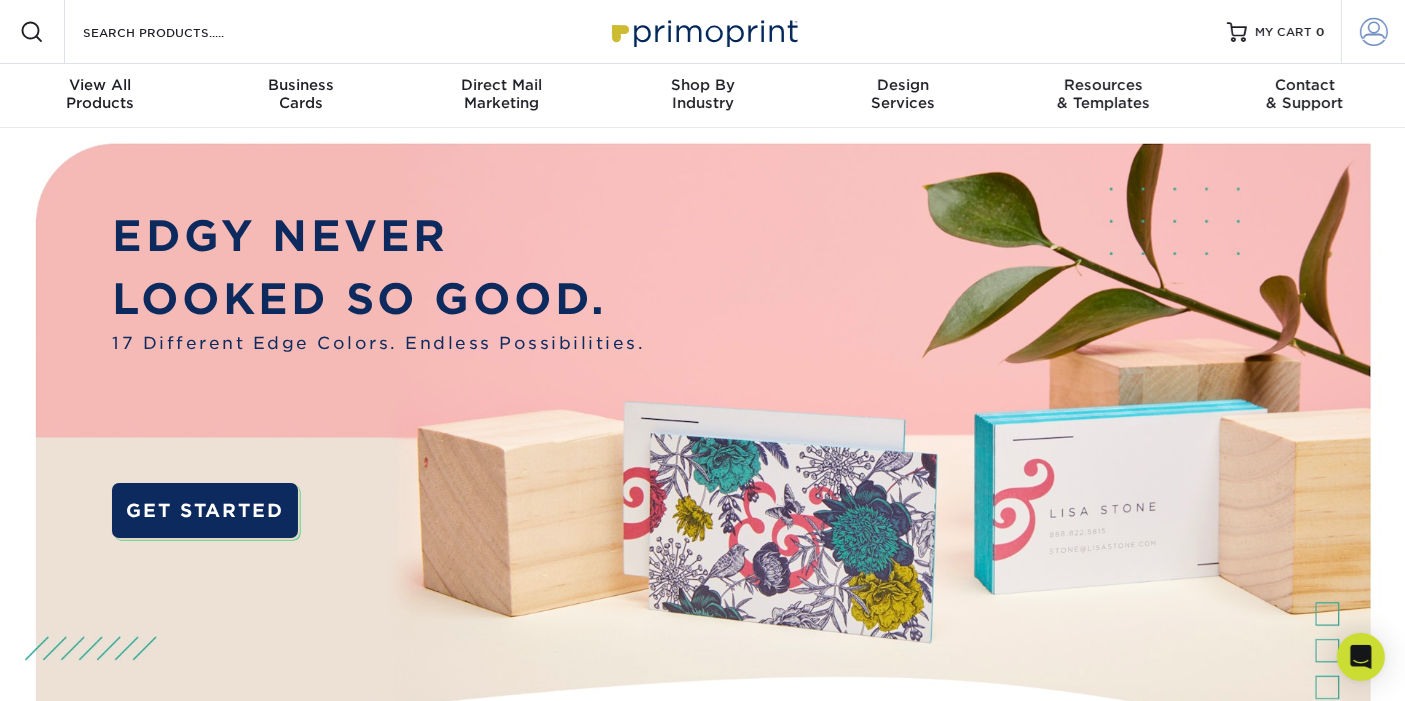 click at bounding box center (1374, 32) 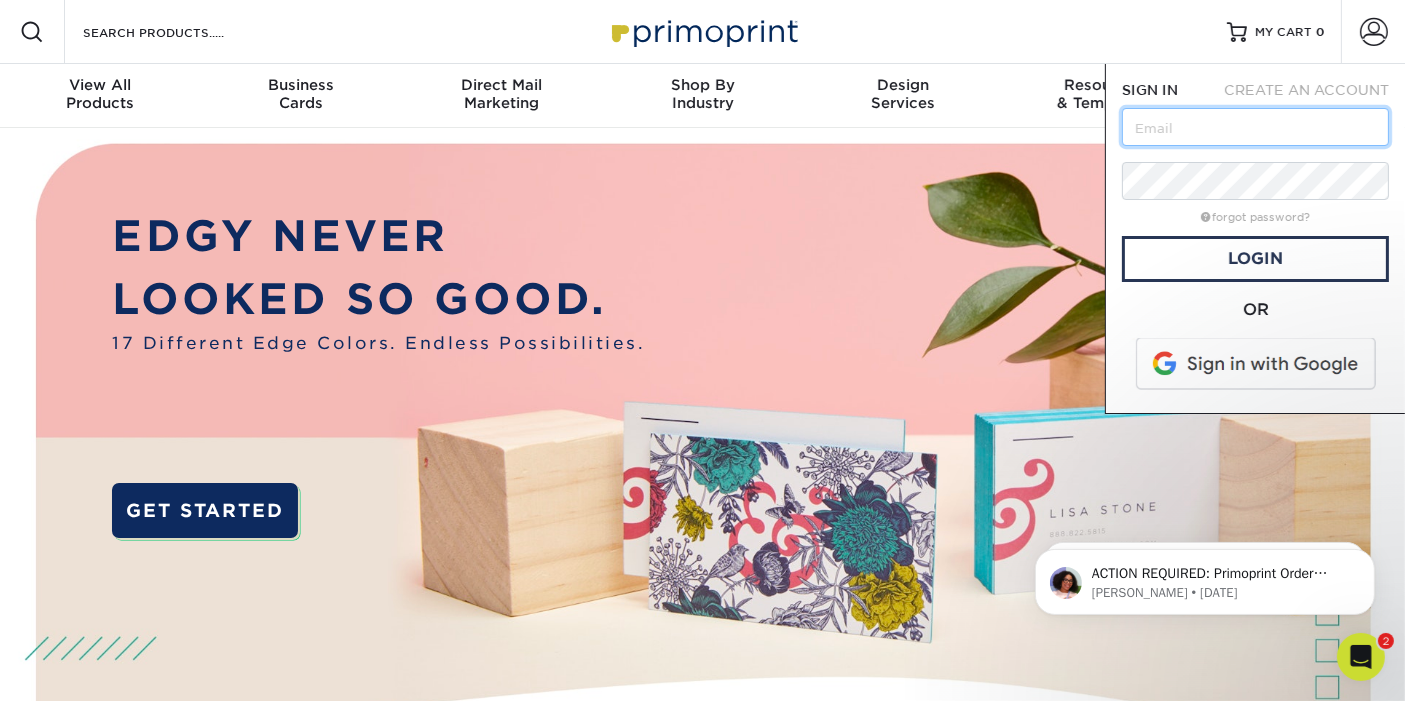 scroll, scrollTop: 0, scrollLeft: 0, axis: both 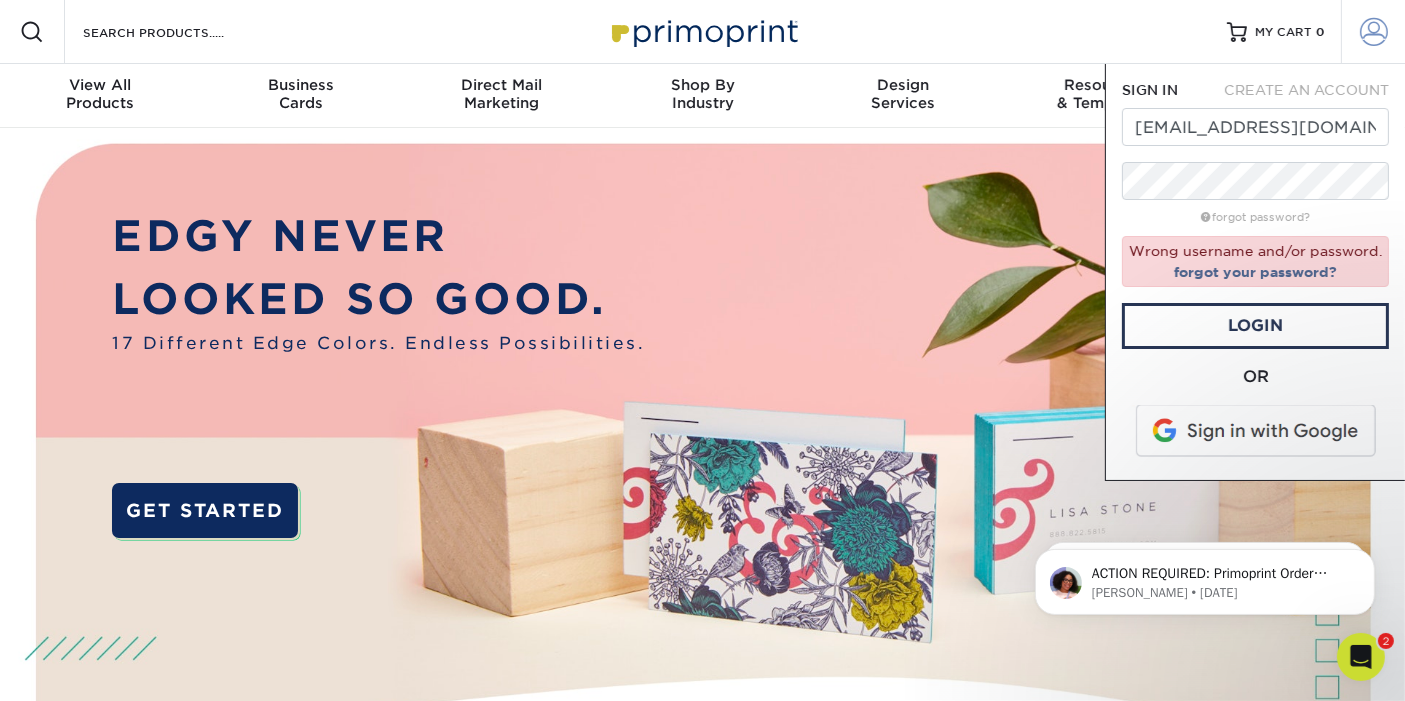 click at bounding box center [1374, 32] 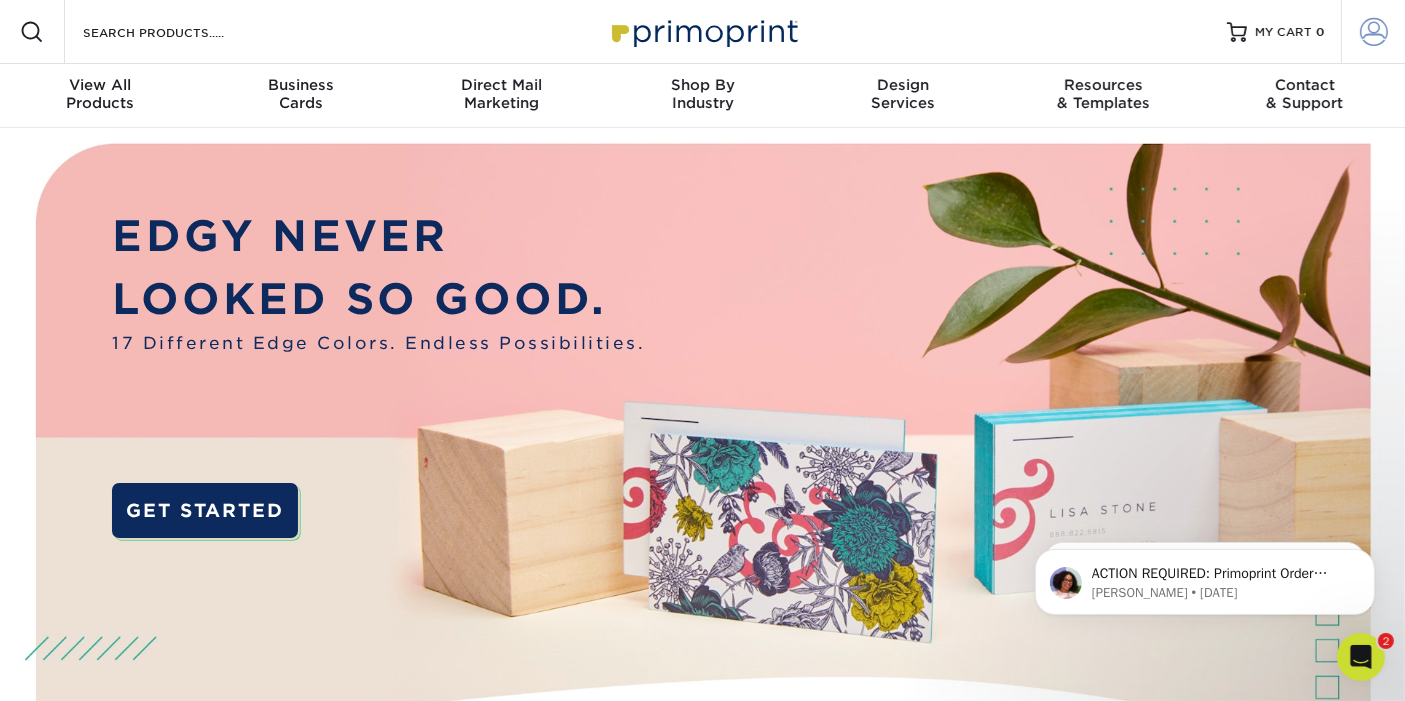 click at bounding box center (1374, 32) 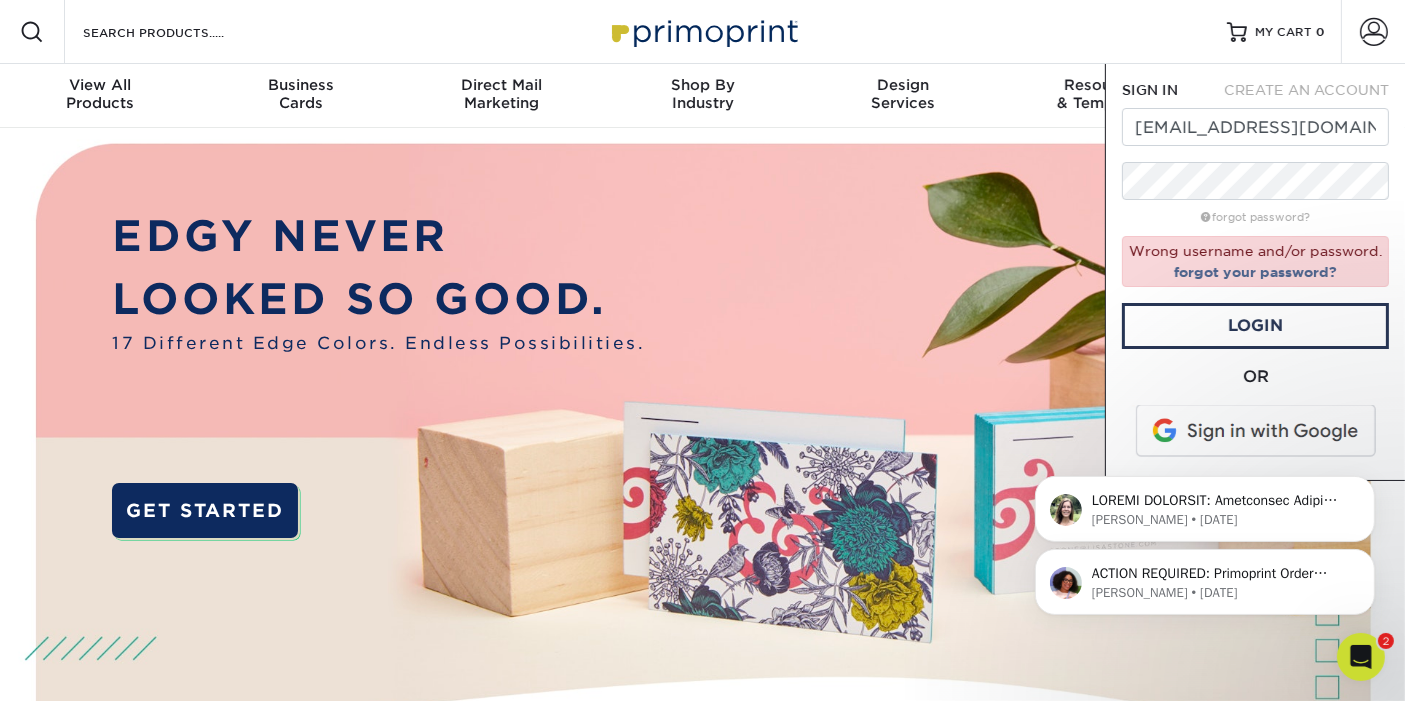 click on "ACTION REQUIRED: Primoprint Order 25711-122962-21398  Good morning Beth,    Thank you for placing your print order with Primoprint. This is a friendly reminder that we have not yet received your revised files for print. Please return to primoprint.com, log into your account and then select "Active Orders" to upload your corrected files at your earliest convenience. Once received, our processing department will recheck them before production. We will contact you if we have any additional questions or concerns about the files.   If you cannot make the necessary corrections to your files, we have a Design department that may assist you. Please let us know if you would like a quote for our Design Services to help make your files print-ready.   Please let us know if you have any questions or concerns about your order. Thank you, and enjoy your day! You will receive a copy of this message by email Avery • 3d ago Julie • 6d ago" at bounding box center [1204, 489] 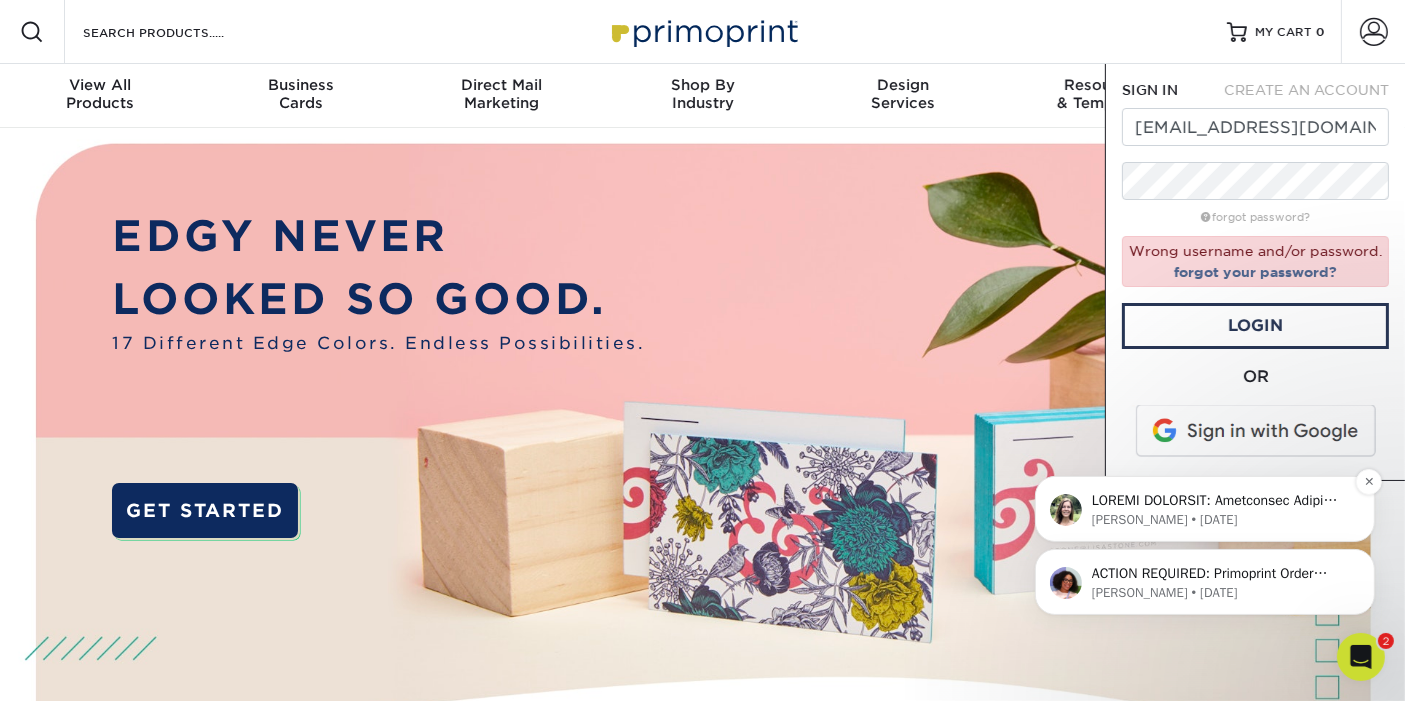 click at bounding box center (1220, 500) 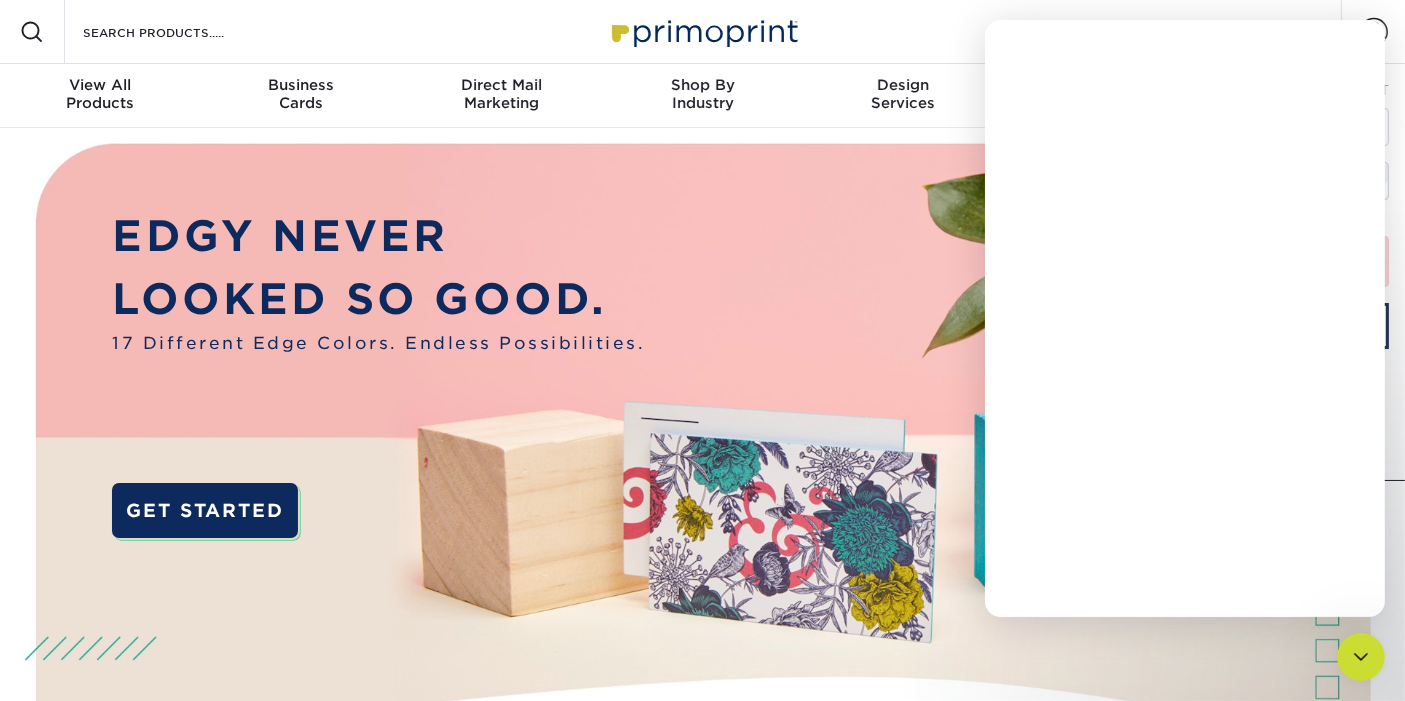 scroll, scrollTop: 0, scrollLeft: 0, axis: both 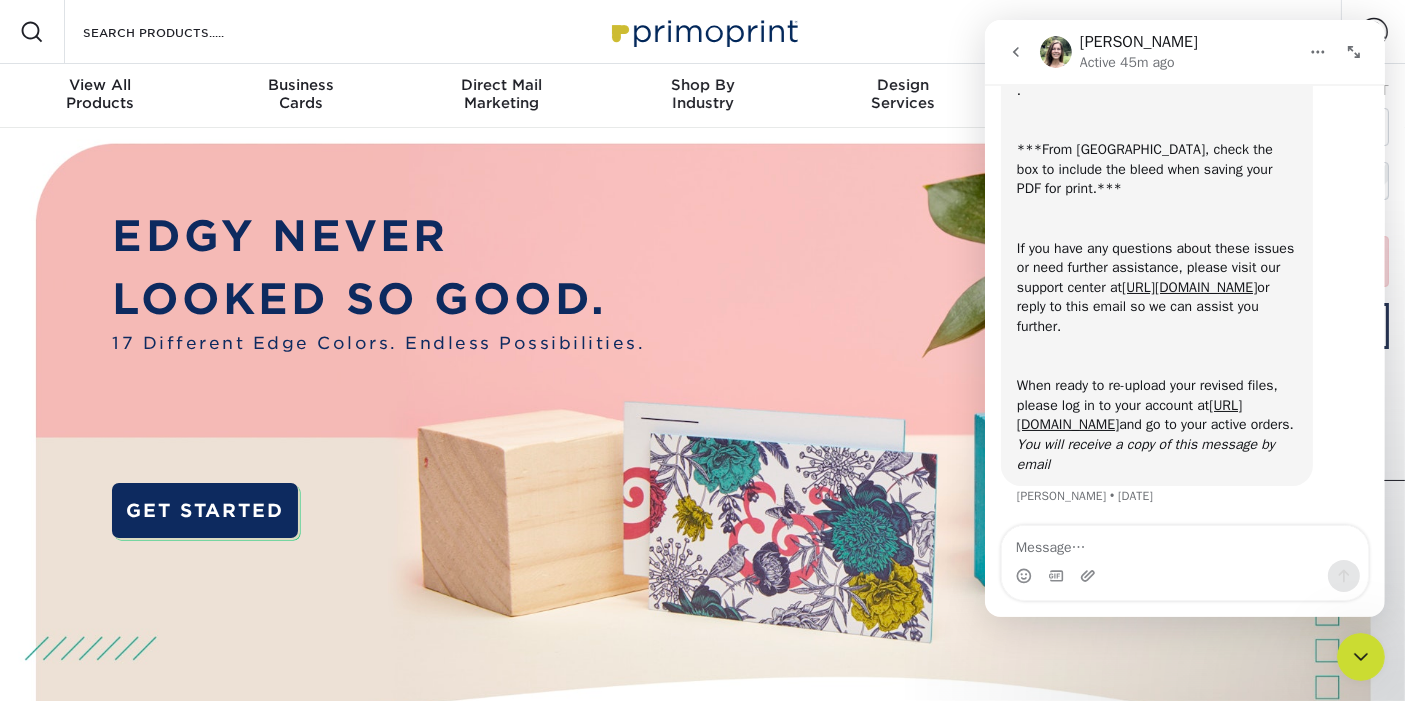 click at bounding box center (1015, 52) 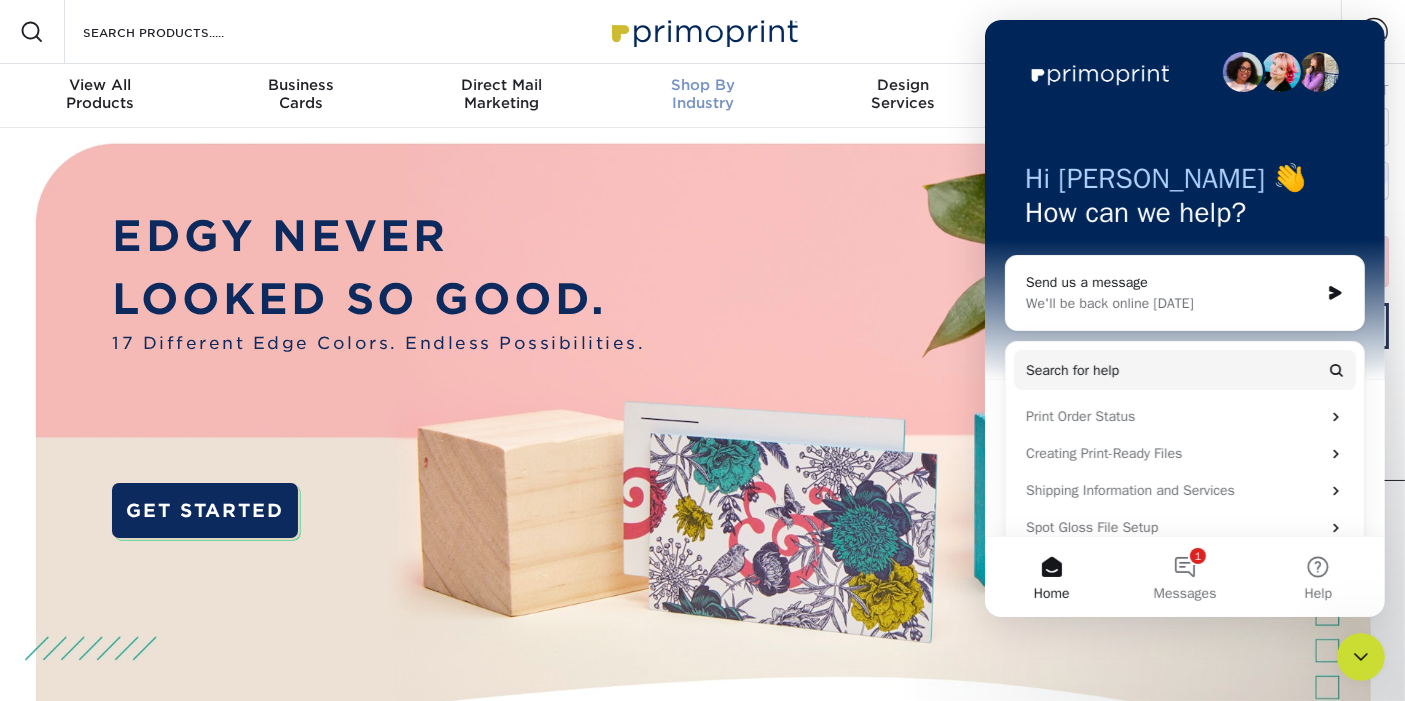 click on "Shop By  Industry" at bounding box center (702, 94) 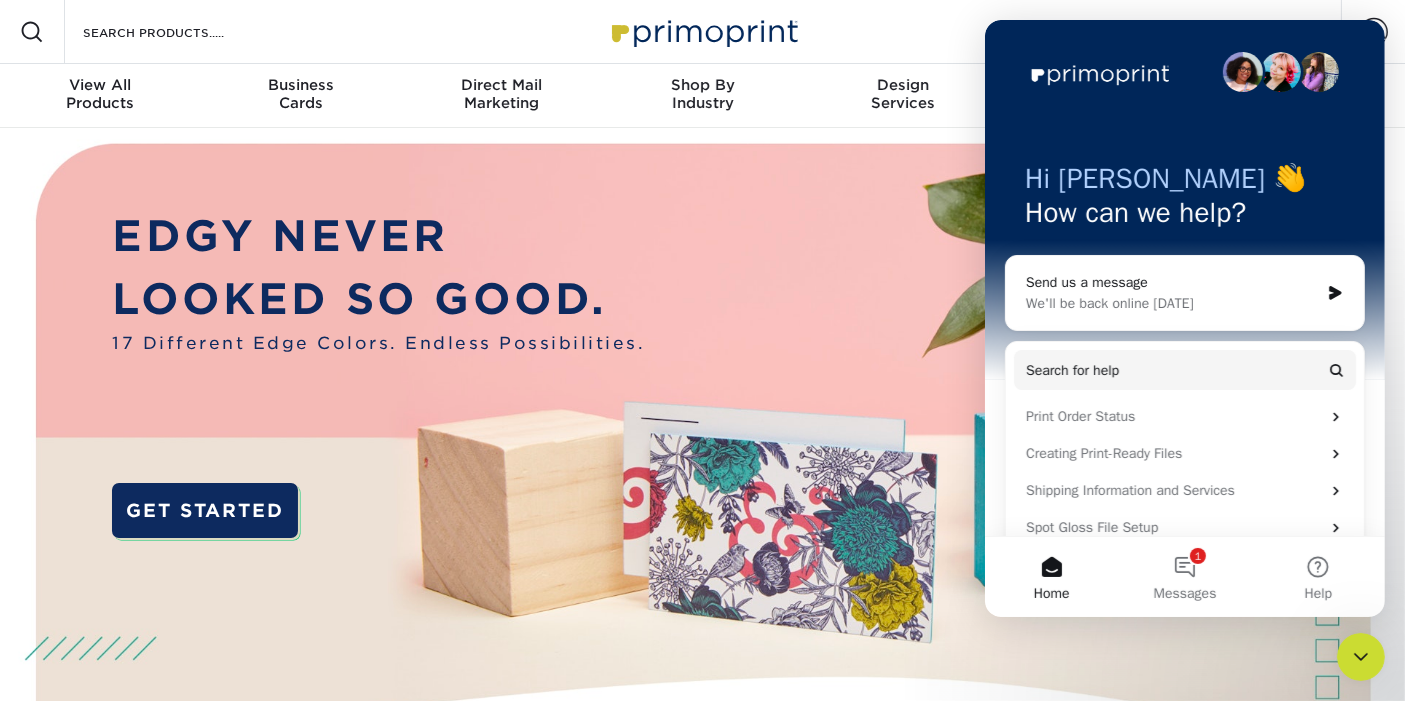 click on "Resources Menu
Search Products
Account
SIGN IN
CREATE AN ACCOUNT
ops@sanchezlawtx.com
forgot password?
Wrong username and/or password. forgot your password?
Login" at bounding box center [702, 32] 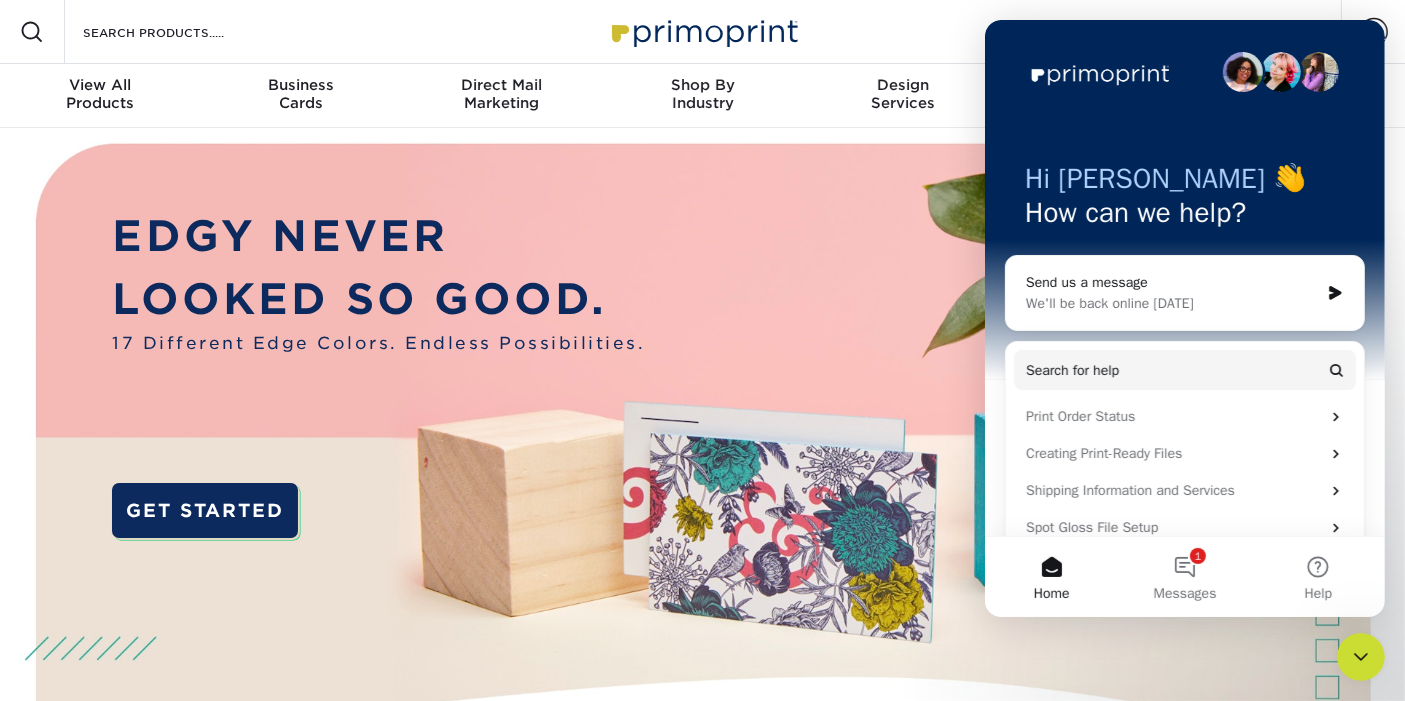 click at bounding box center (1360, 656) 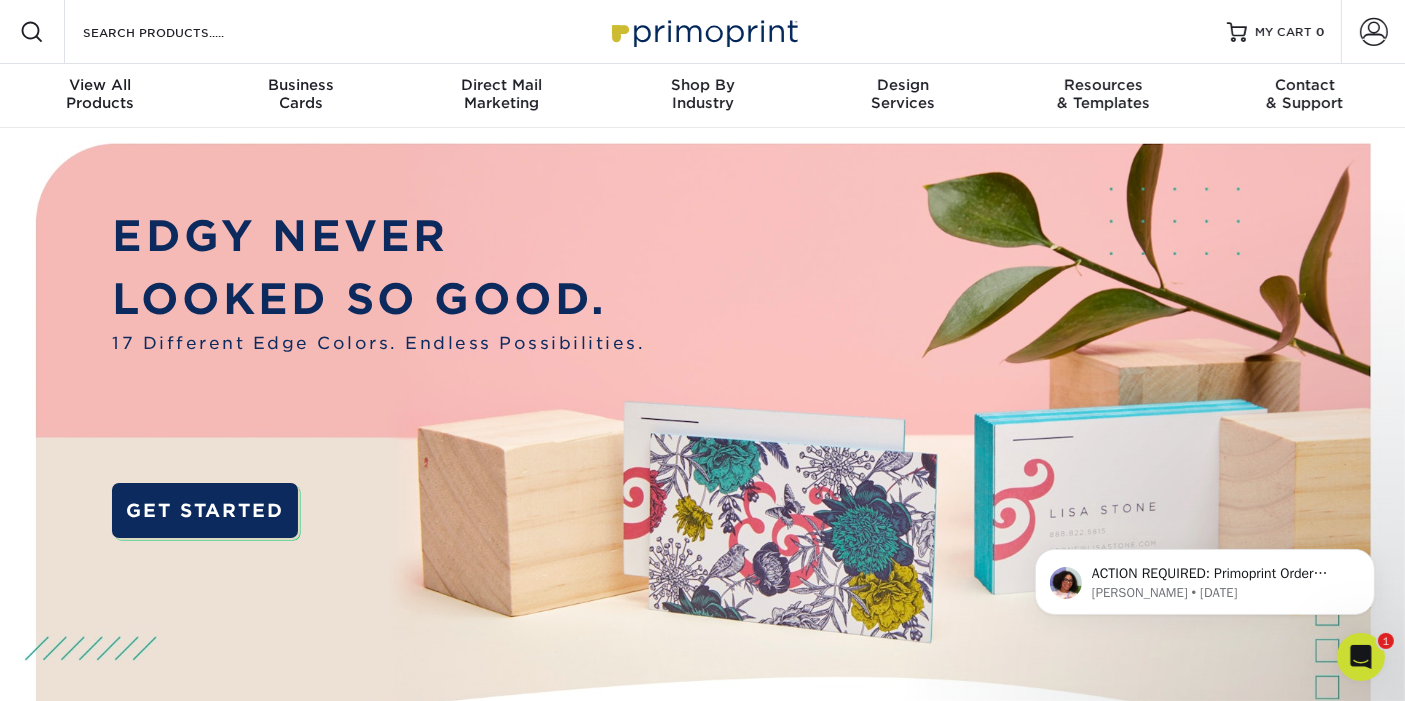 scroll, scrollTop: 0, scrollLeft: 0, axis: both 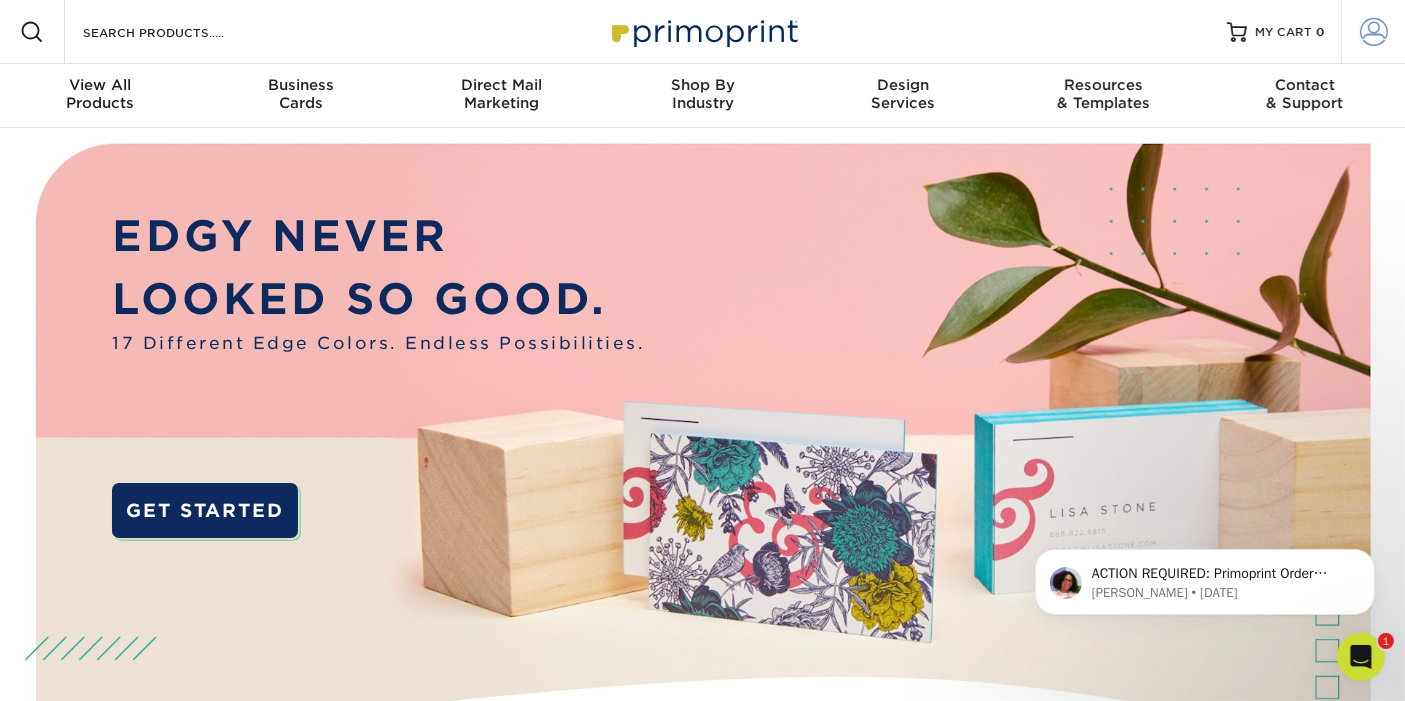 click at bounding box center (1374, 32) 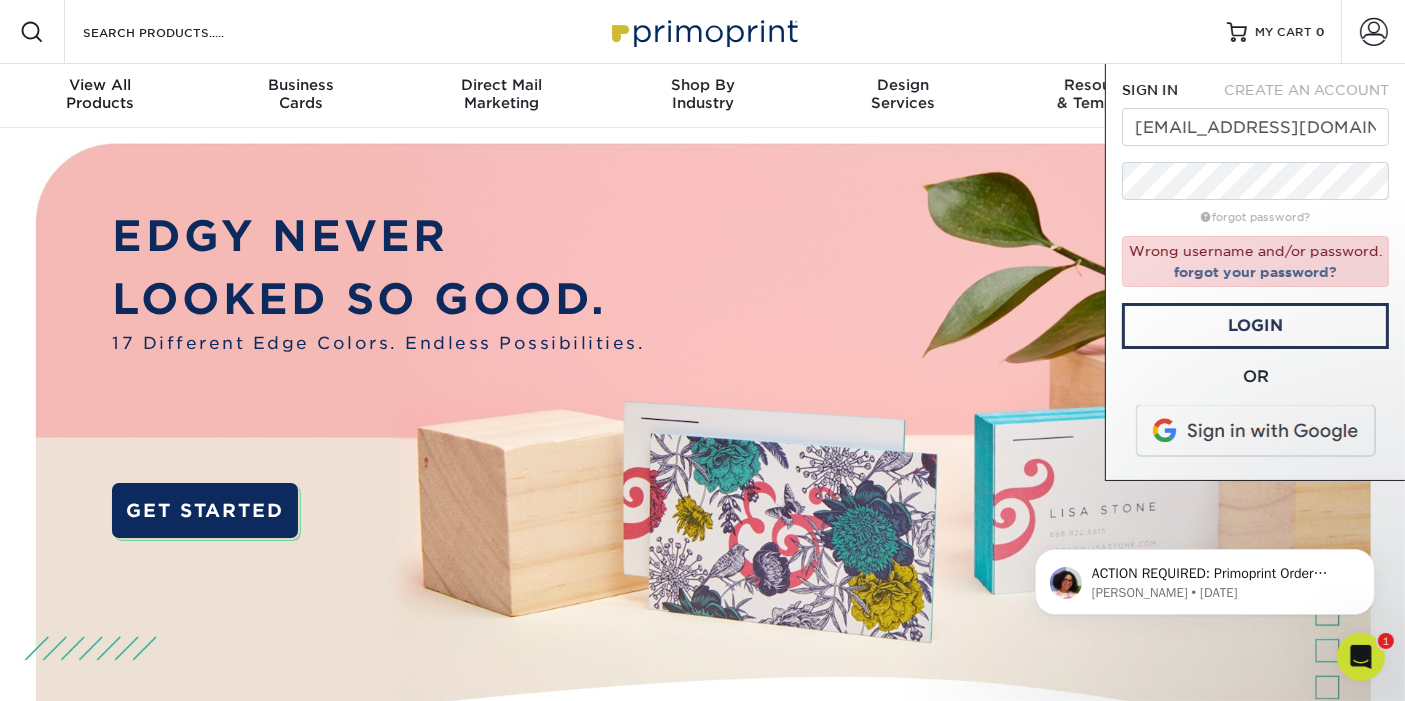 click at bounding box center (1257, 431) 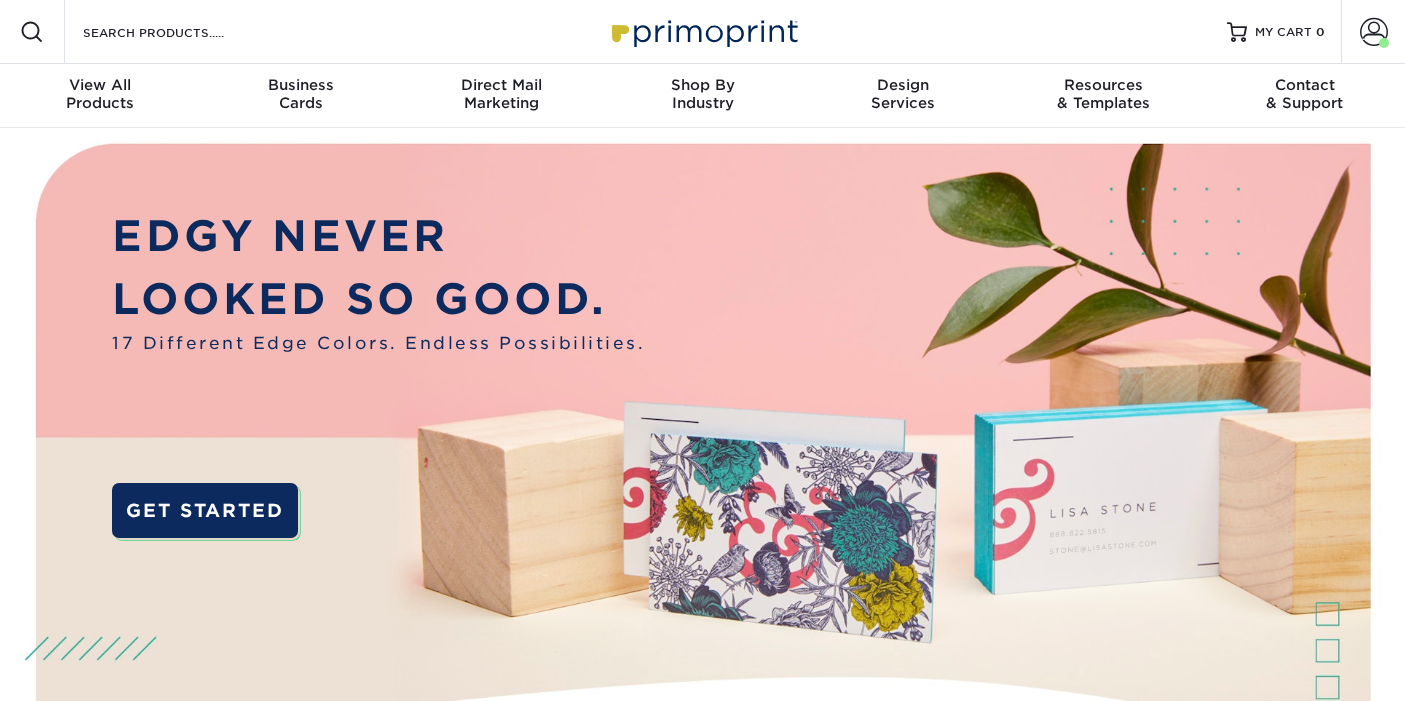 scroll, scrollTop: 0, scrollLeft: 0, axis: both 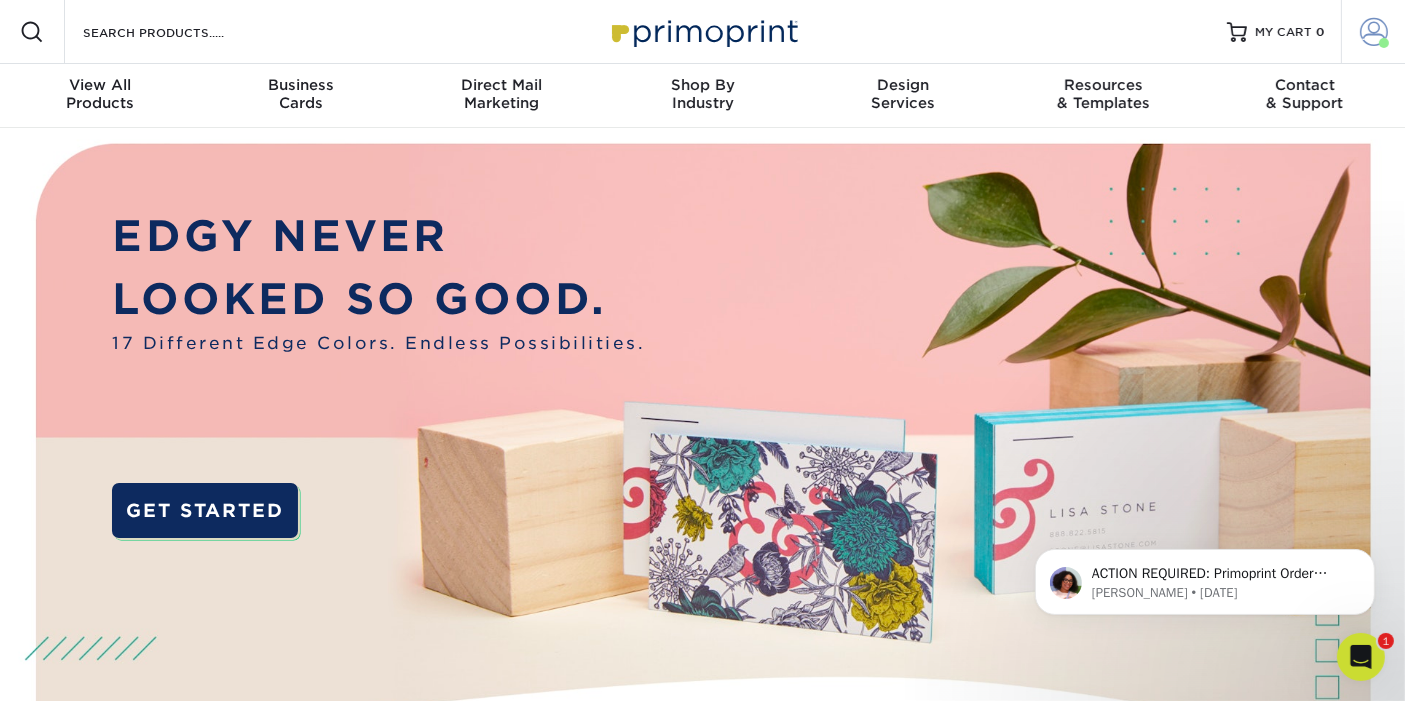 click at bounding box center (1374, 32) 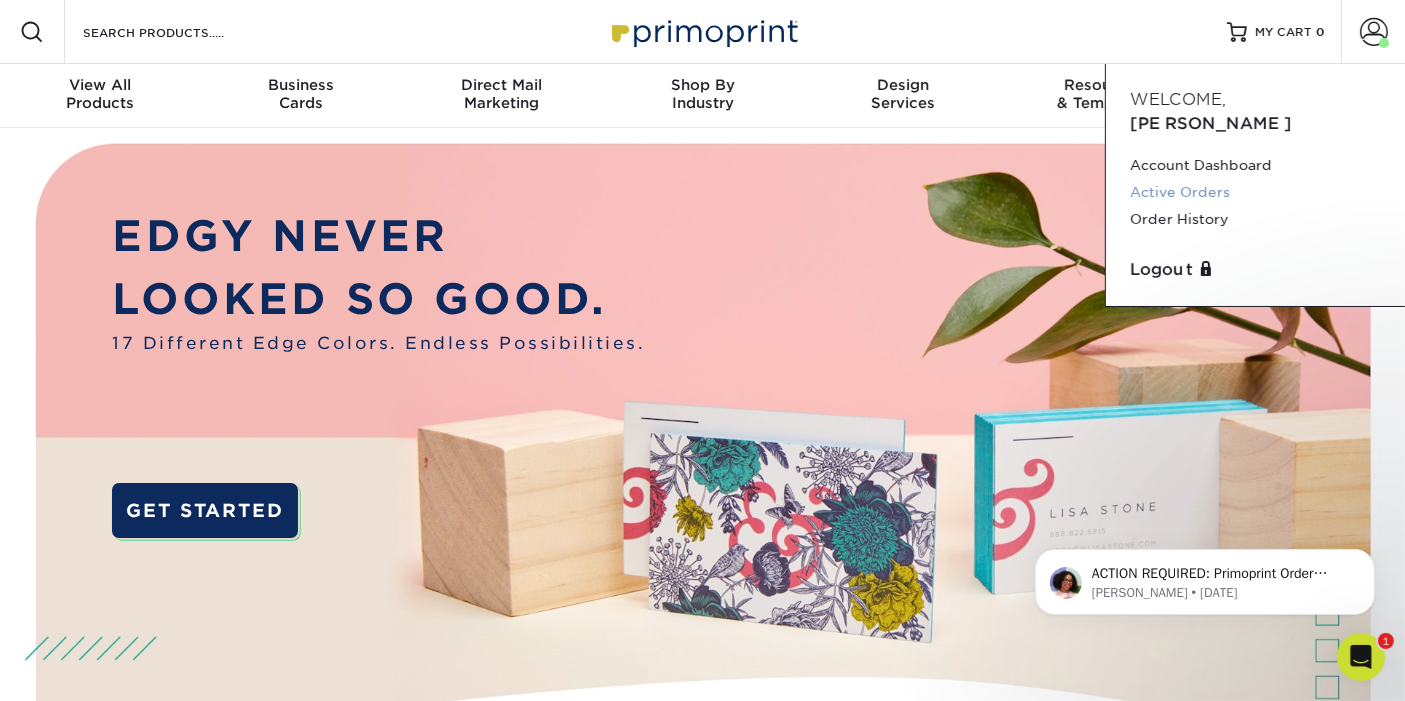 click on "Active Orders" at bounding box center (1255, 192) 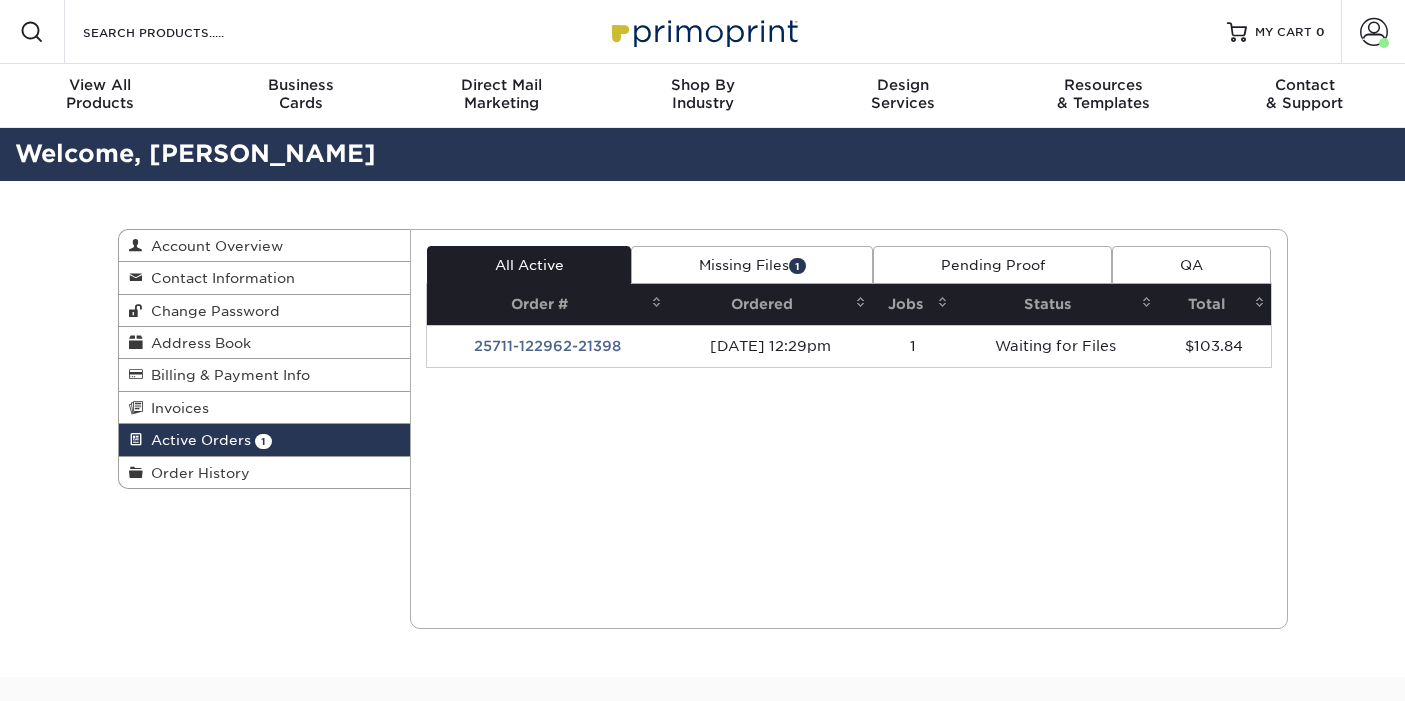 scroll, scrollTop: 0, scrollLeft: 0, axis: both 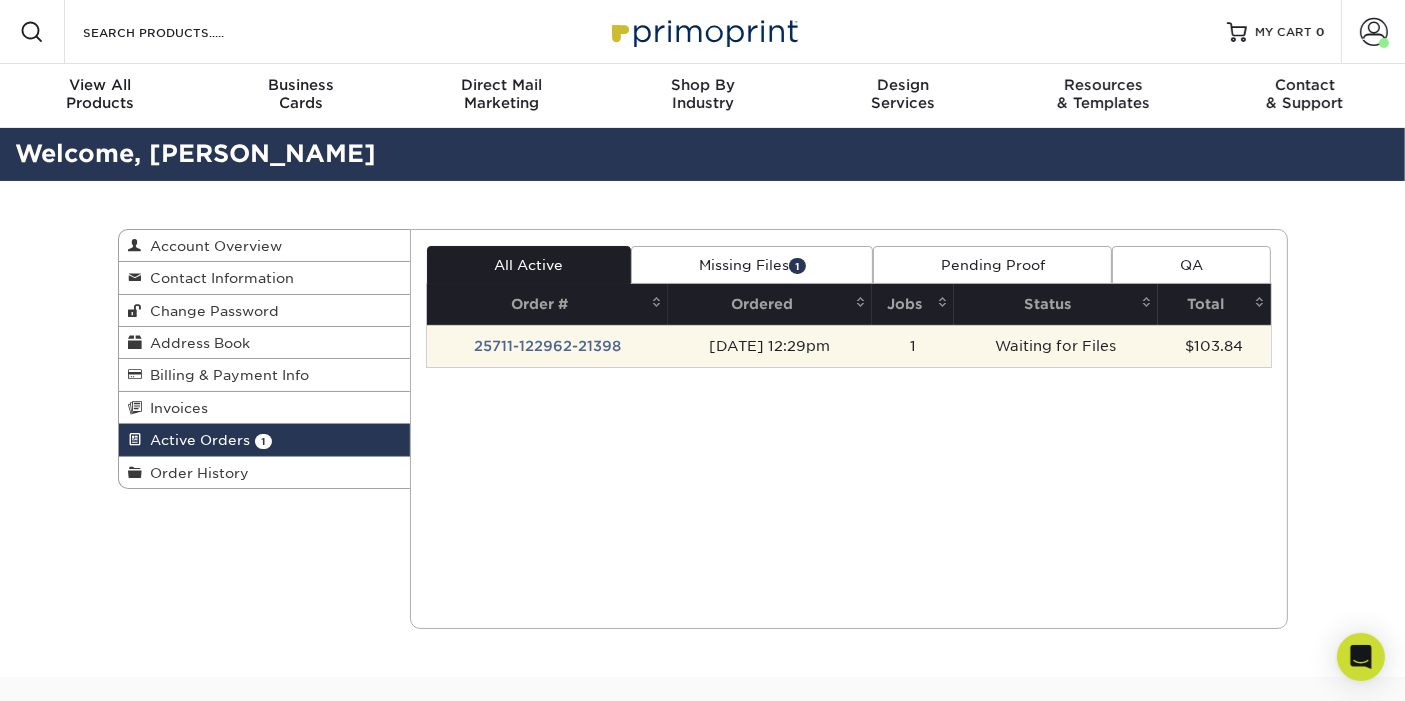 click on "25711-122962-21398" at bounding box center (547, 346) 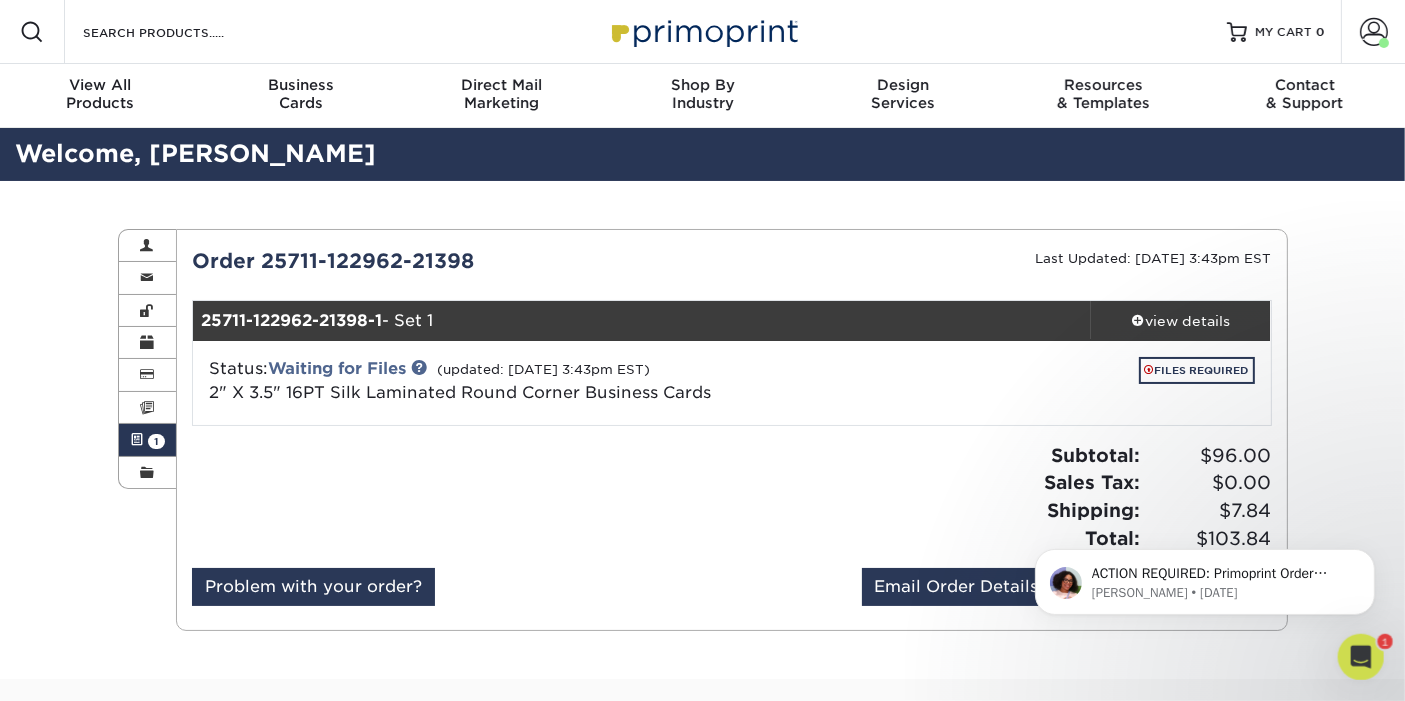 scroll, scrollTop: 0, scrollLeft: 0, axis: both 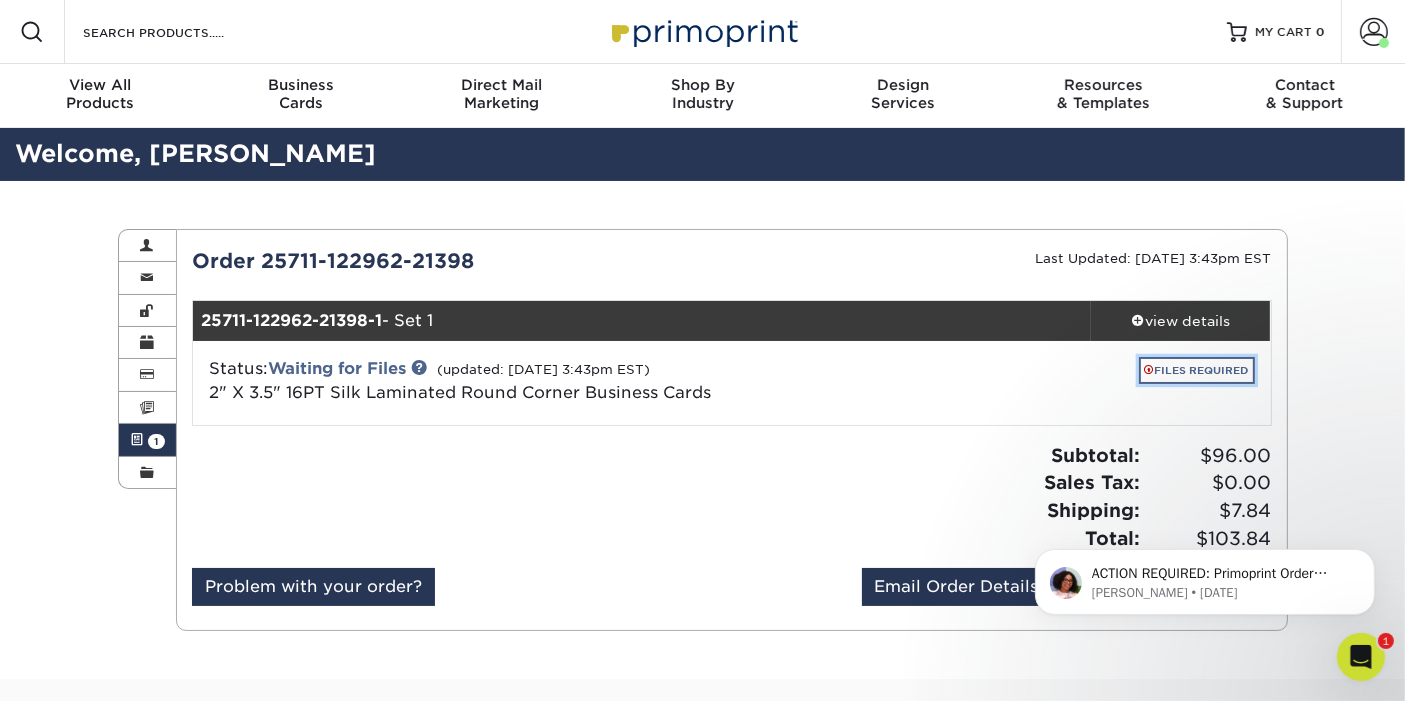 click on "FILES REQUIRED" at bounding box center (1197, 370) 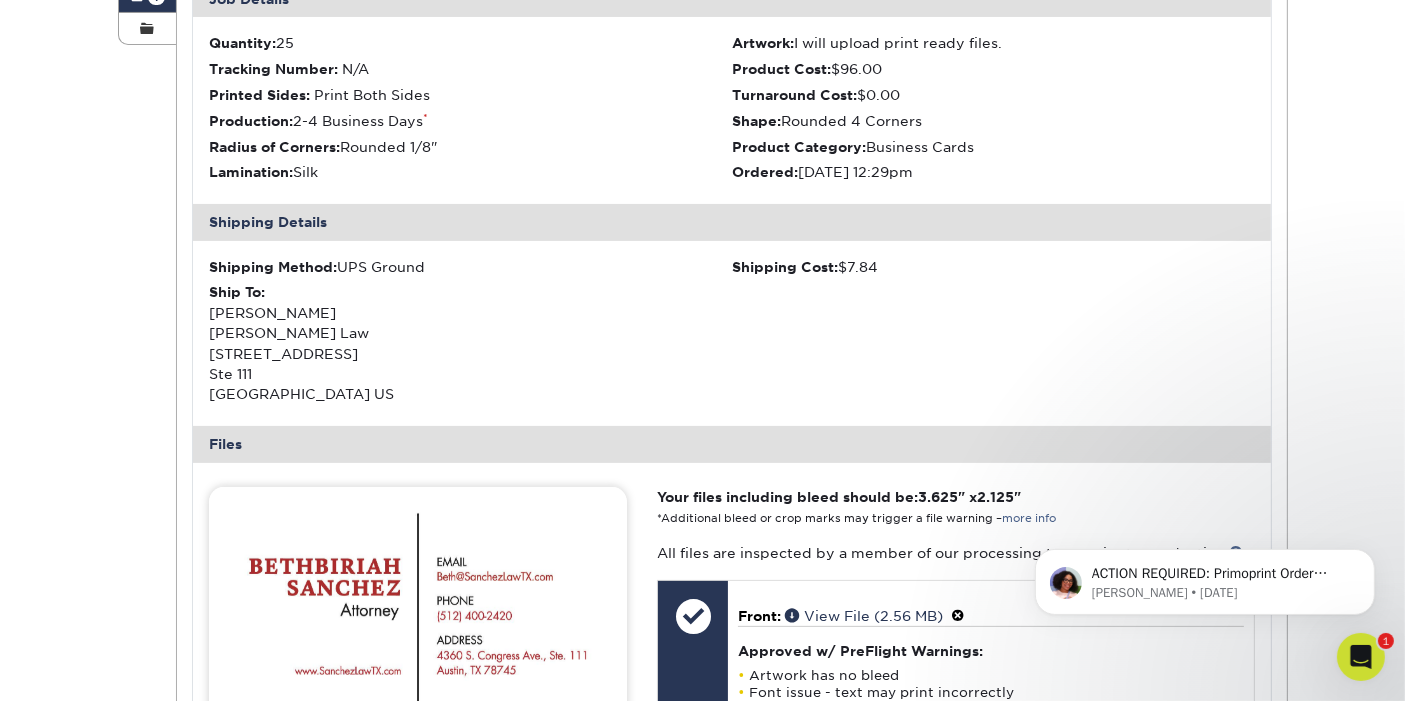 scroll, scrollTop: 777, scrollLeft: 0, axis: vertical 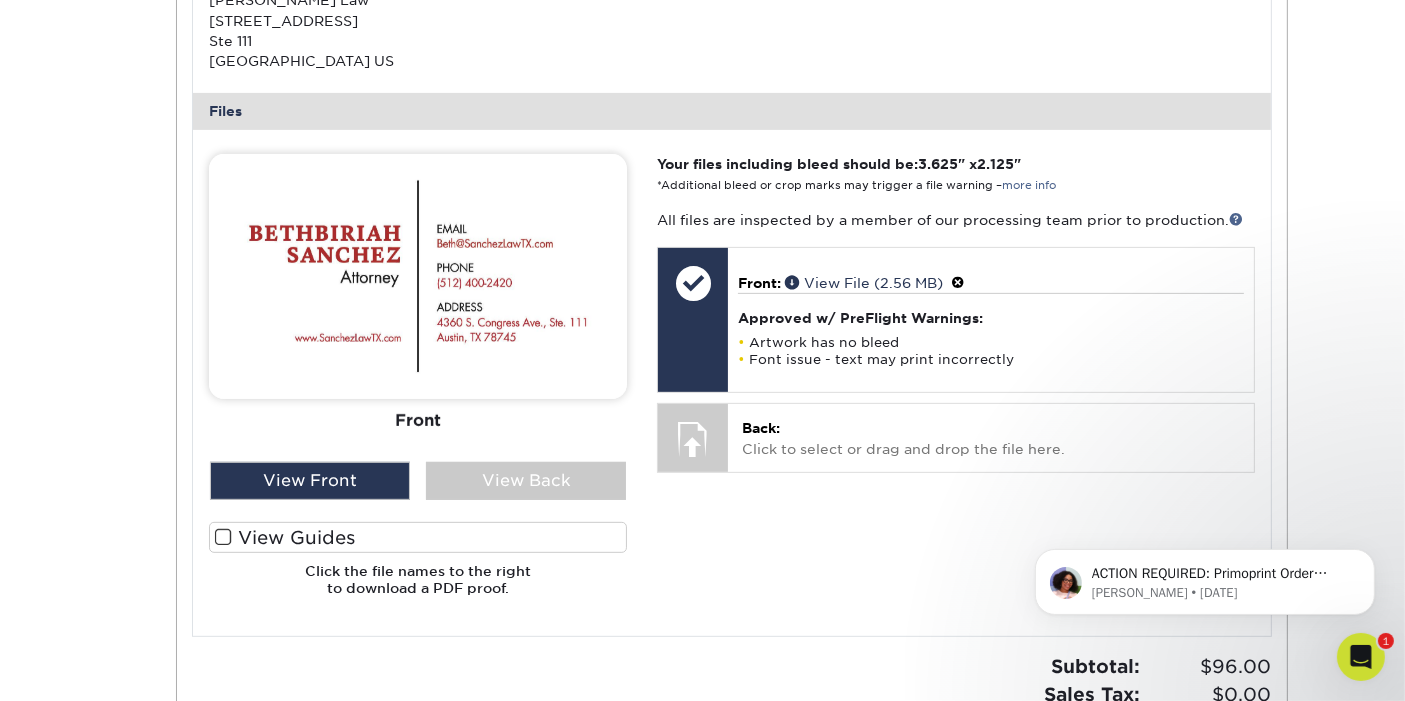 click on "View Guides" at bounding box center (418, 537) 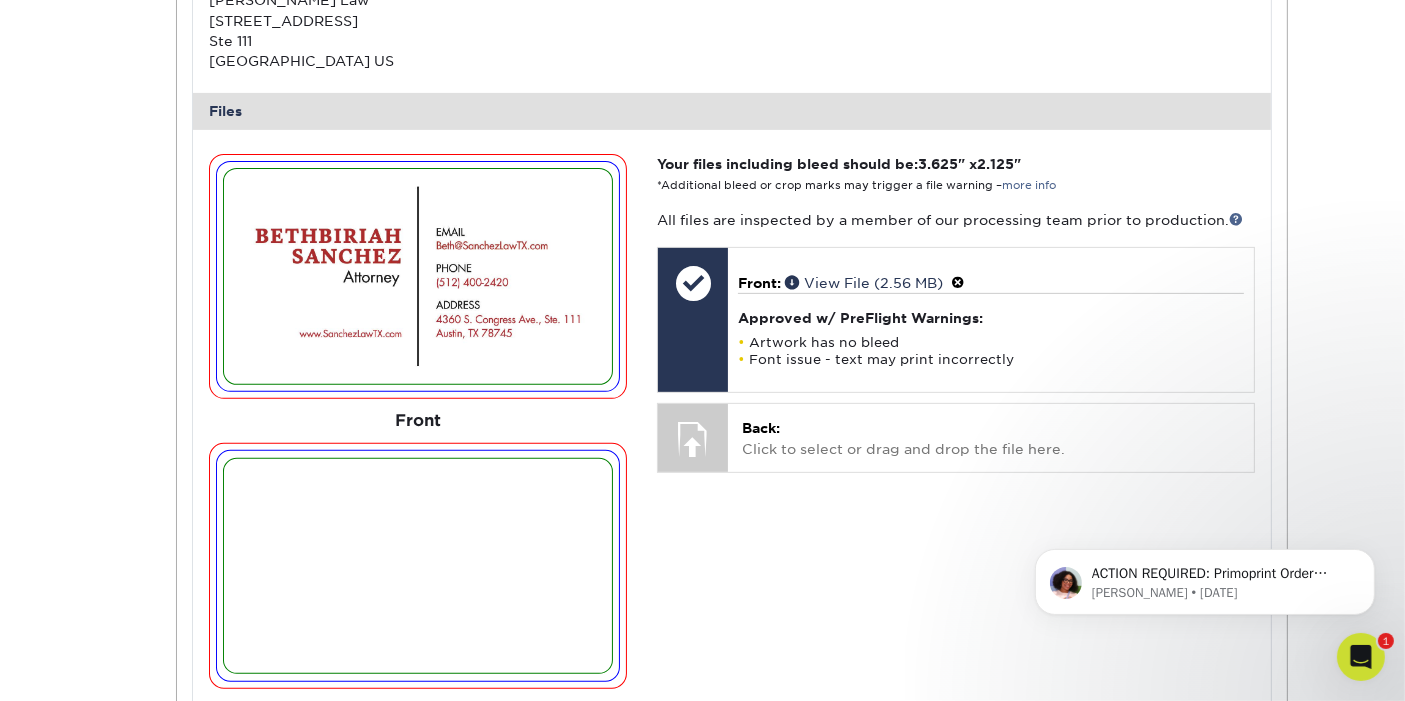 click on "Your files including bleed should be:  3.625 " x  2.125 "
*Additional bleed or crop marks may trigger a file warning –  more info
All files are inspected by a member of our processing team prior to production.
Front:
Choose file" at bounding box center (955, 518) 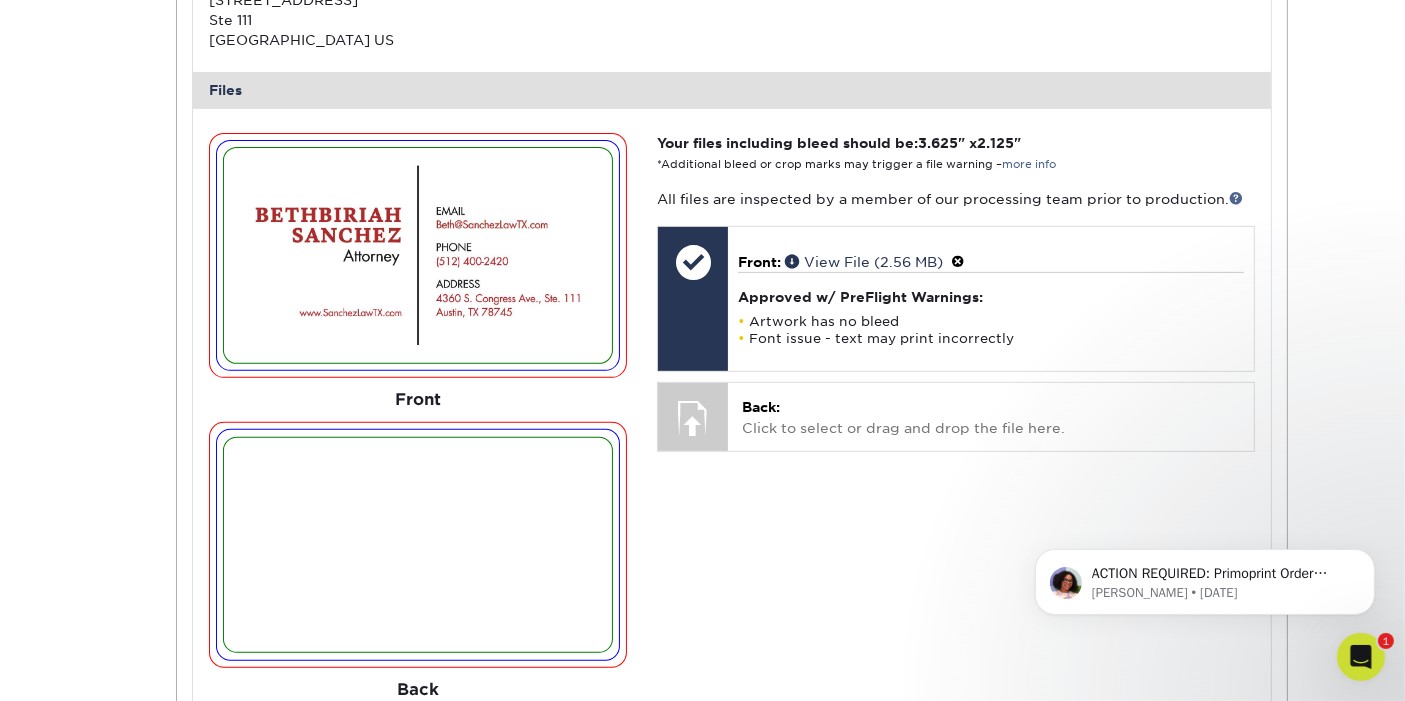 scroll, scrollTop: 777, scrollLeft: 0, axis: vertical 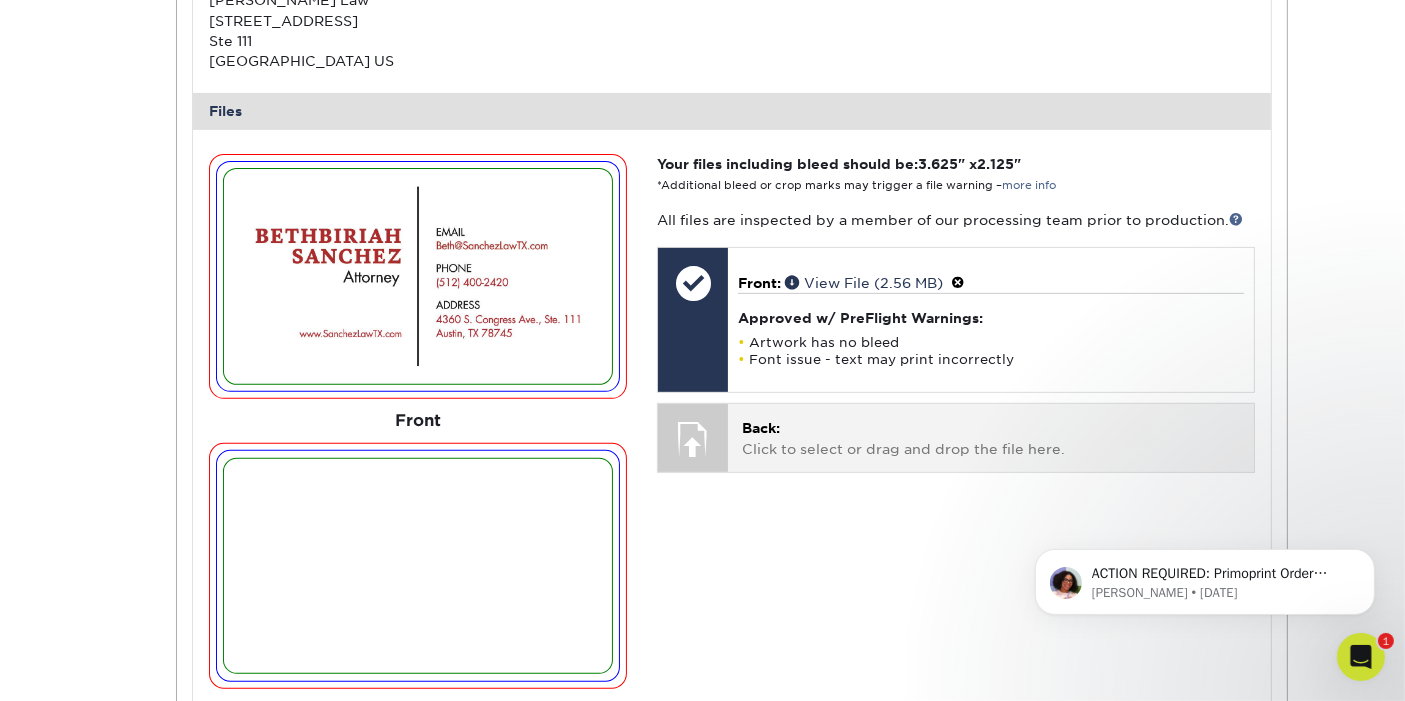 click at bounding box center (693, 439) 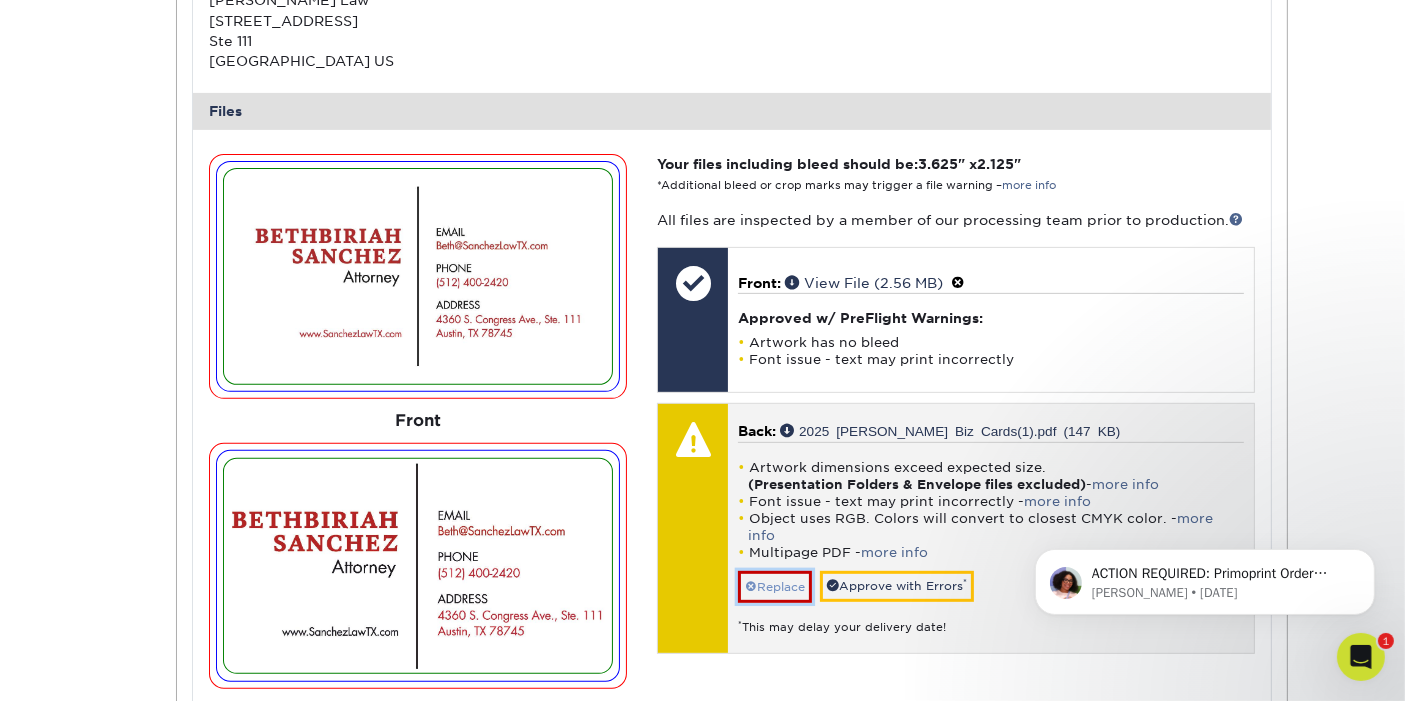 click on "Replace" at bounding box center [775, 587] 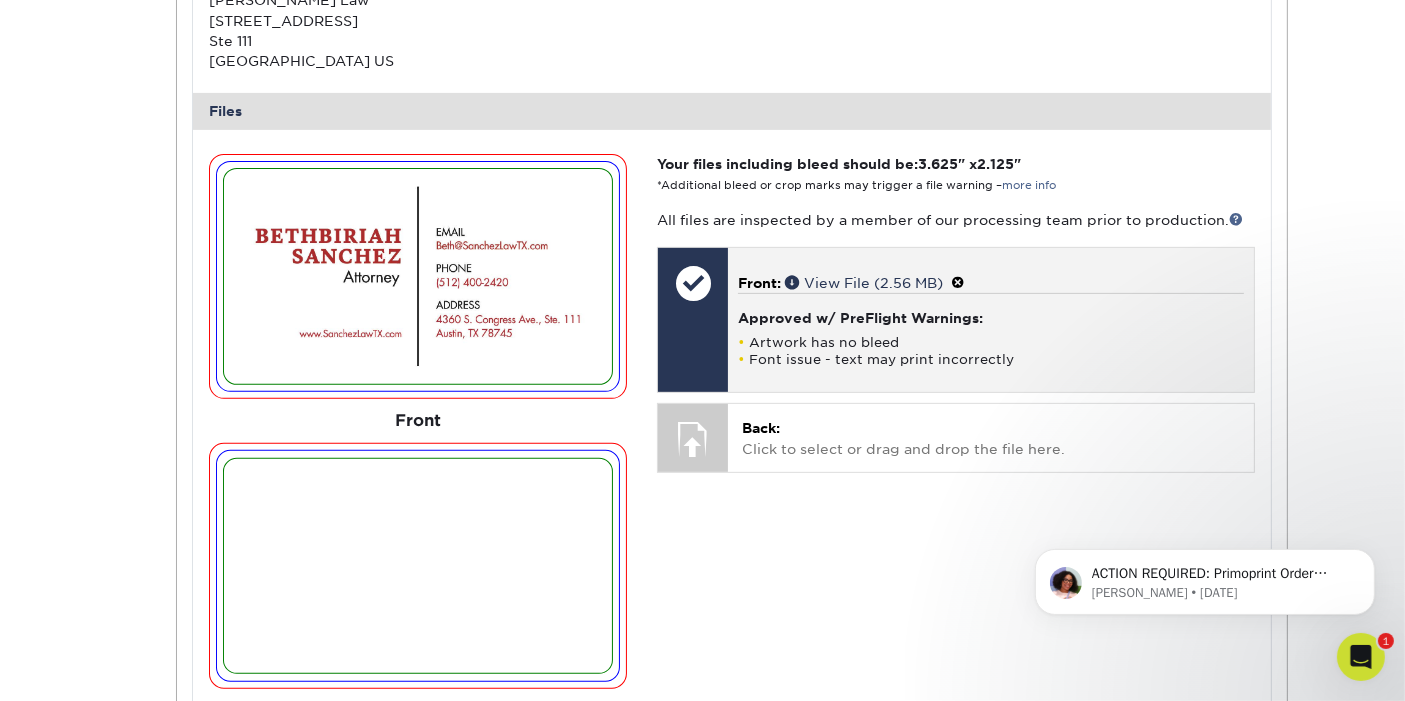 click on "Front:    View File (2.56 MB)
Approved w/ PreFlight Warnings: Artwork has no bleed Font issue - text may print incorrectly" at bounding box center [990, 320] 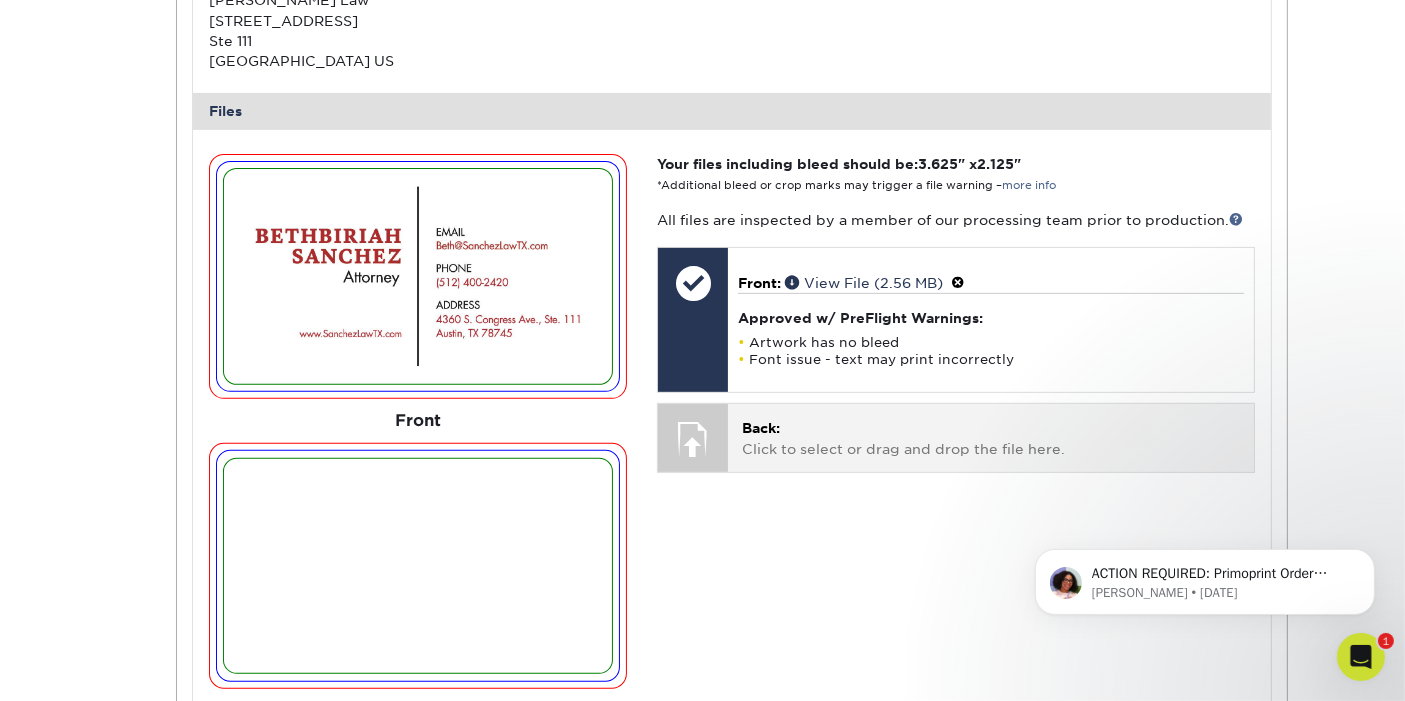 click at bounding box center [693, 439] 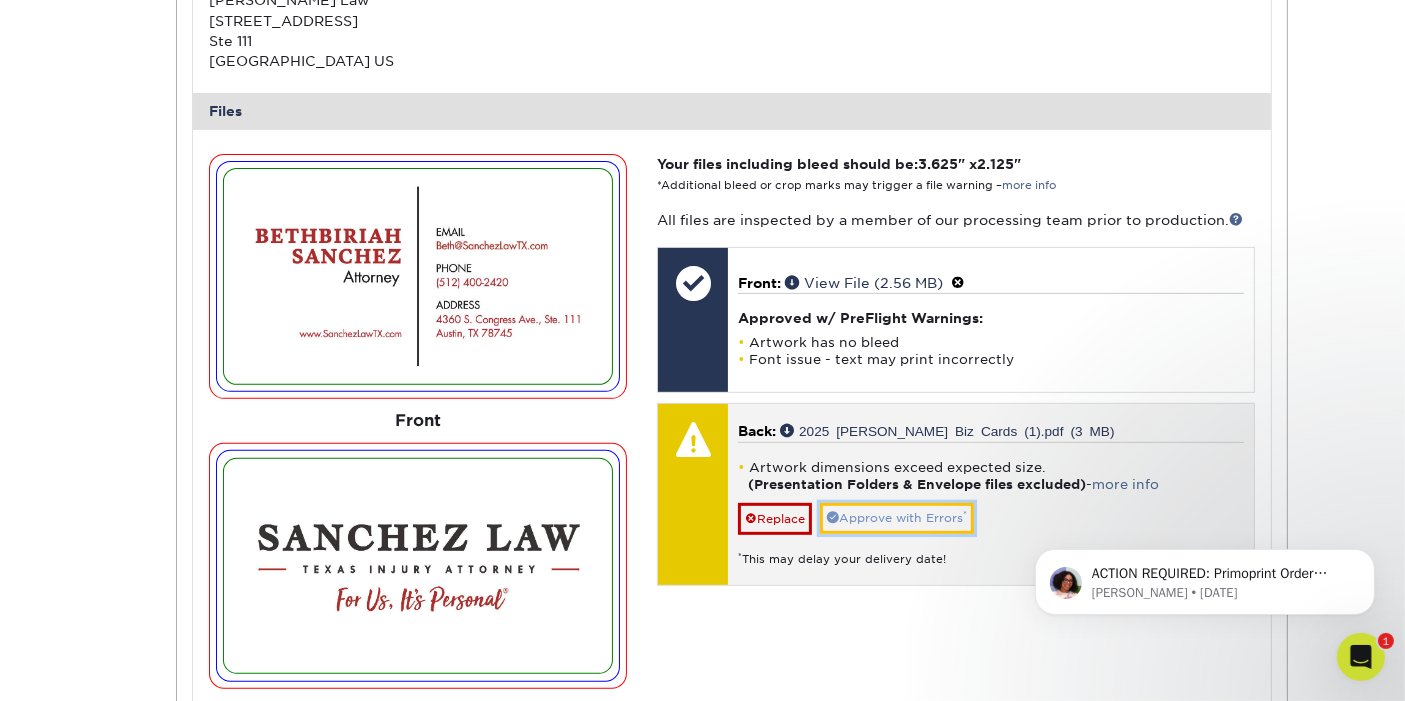 click on "Approve with Errors *" at bounding box center (897, 518) 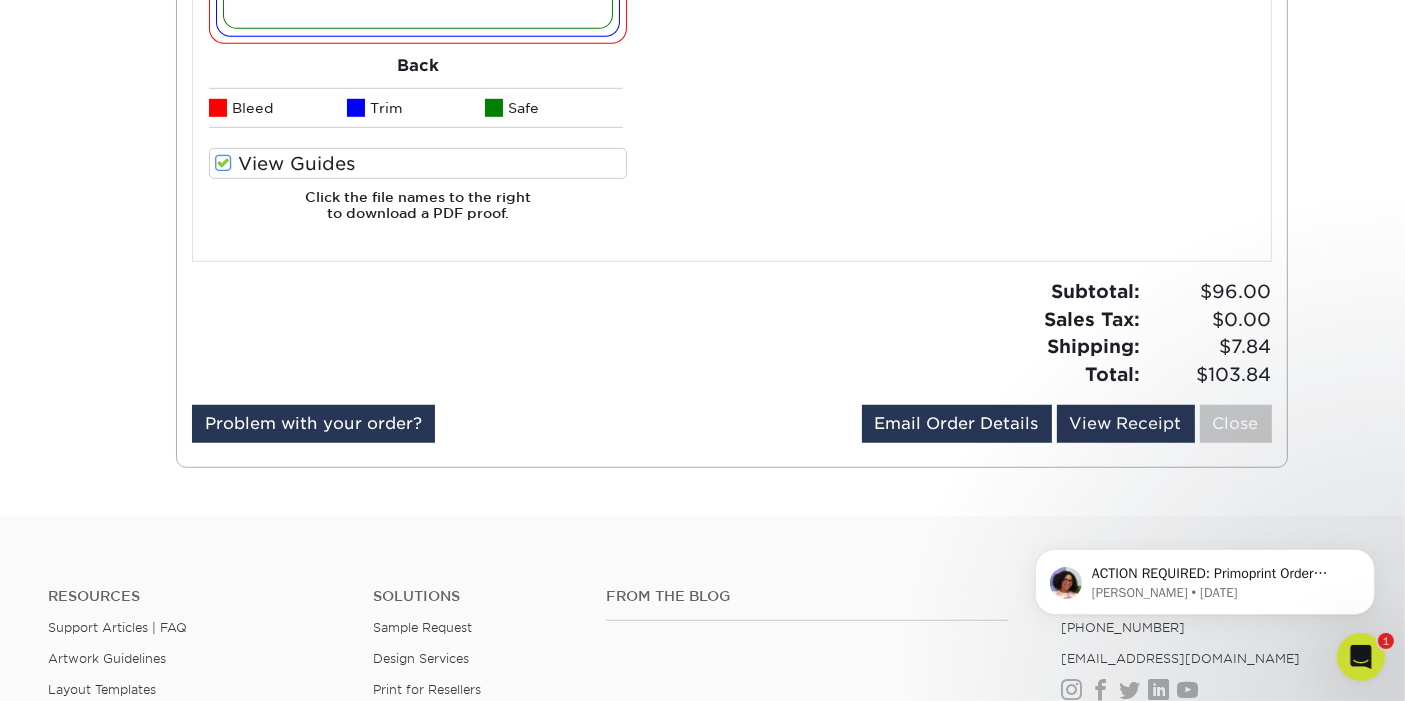 scroll, scrollTop: 1444, scrollLeft: 0, axis: vertical 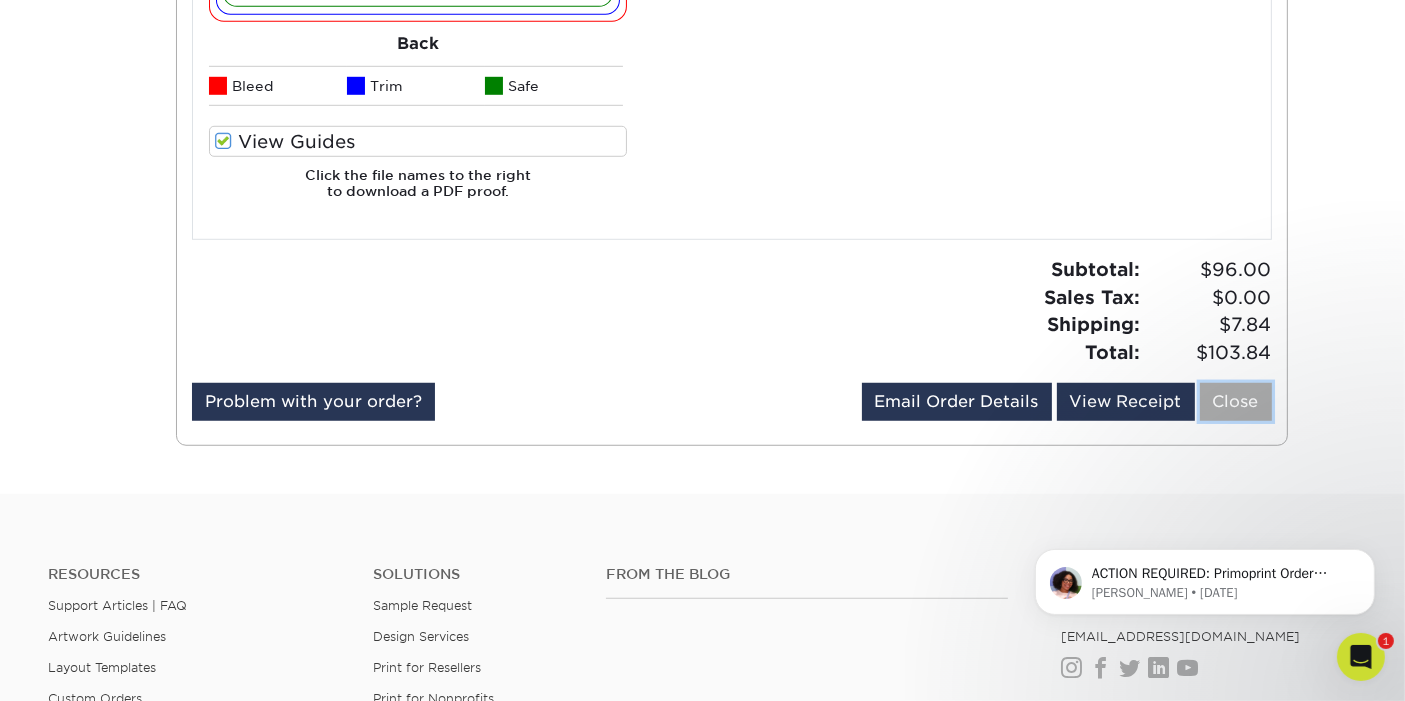click on "Close" at bounding box center (1236, 402) 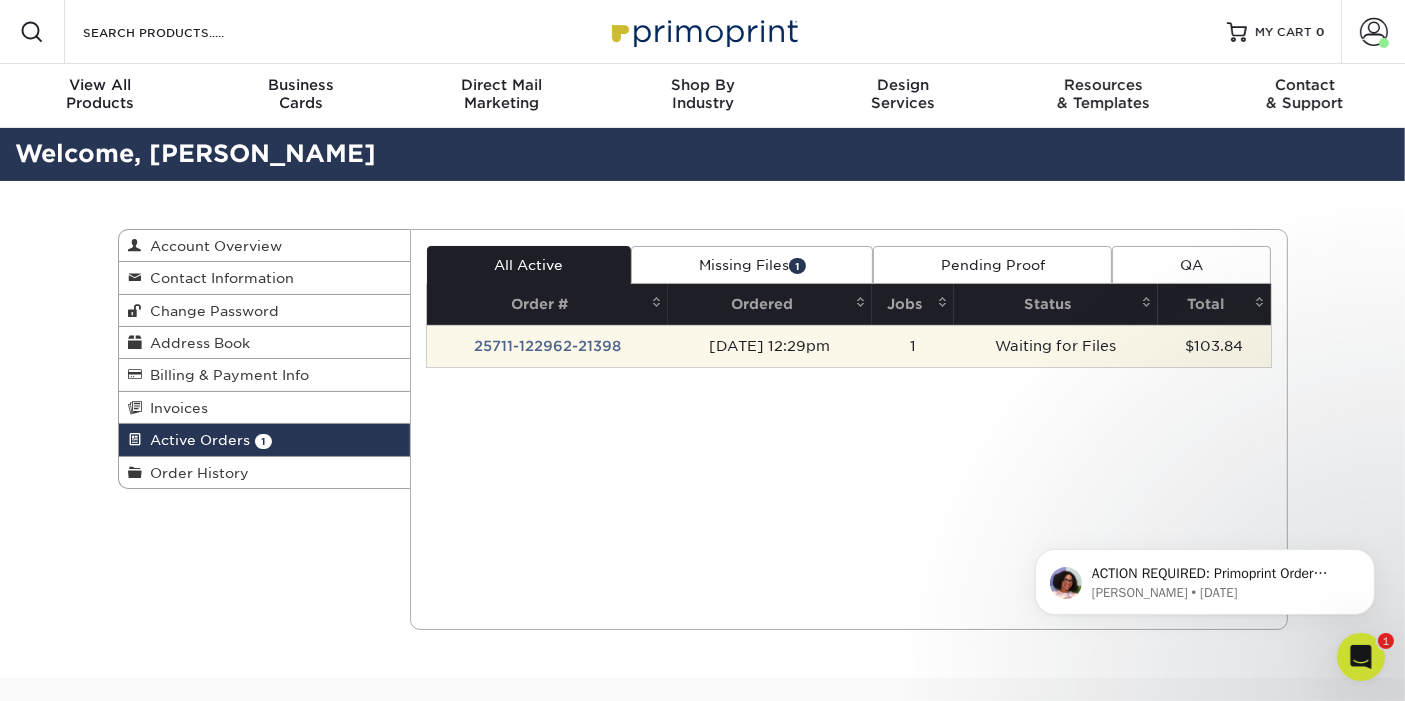 click on "Waiting for Files" at bounding box center (1056, 346) 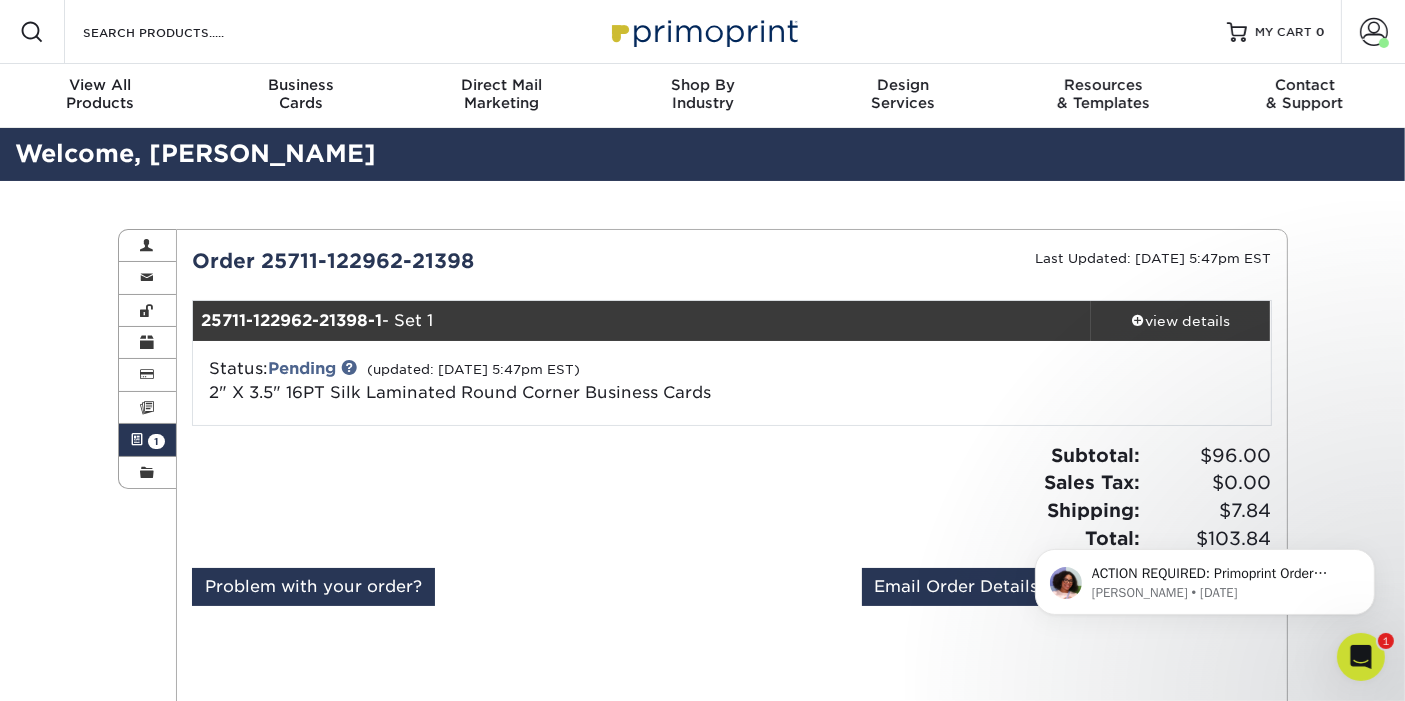 scroll, scrollTop: 0, scrollLeft: 0, axis: both 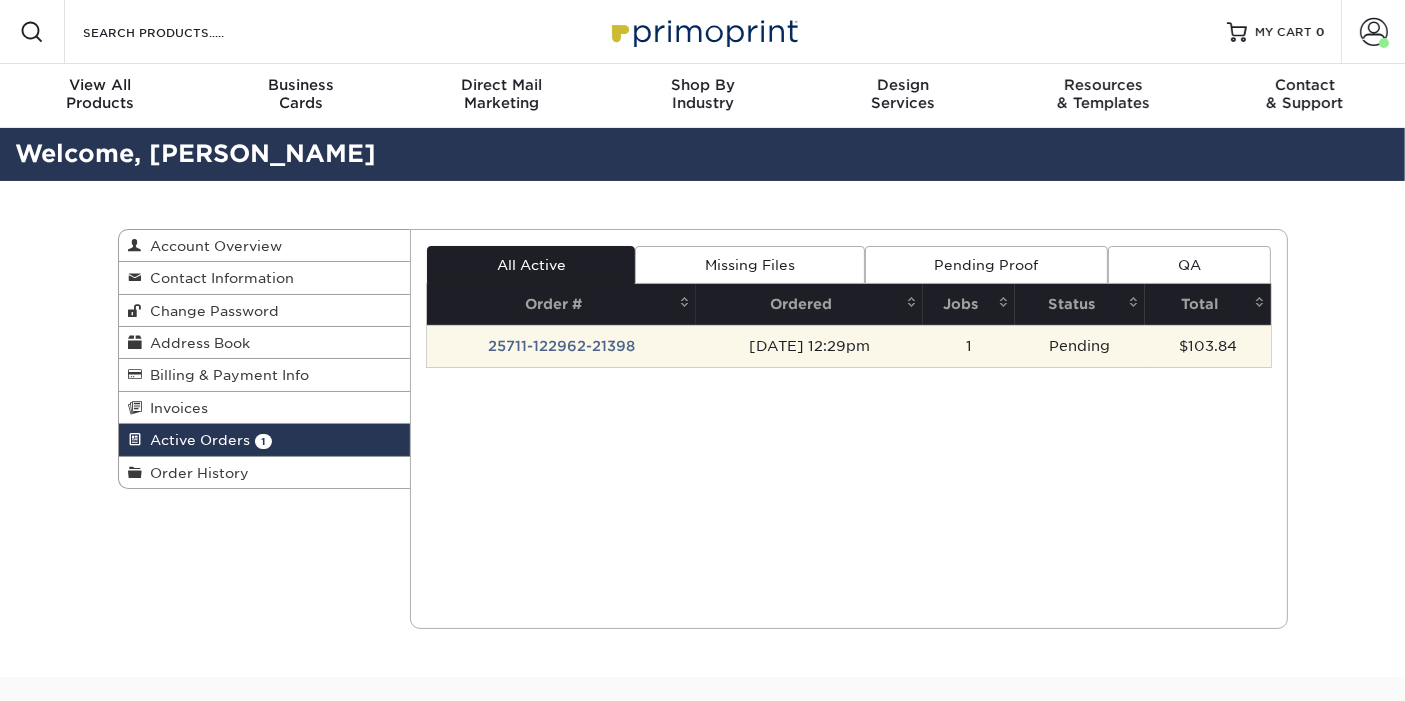 click on "25711-122962-21398" at bounding box center (561, 346) 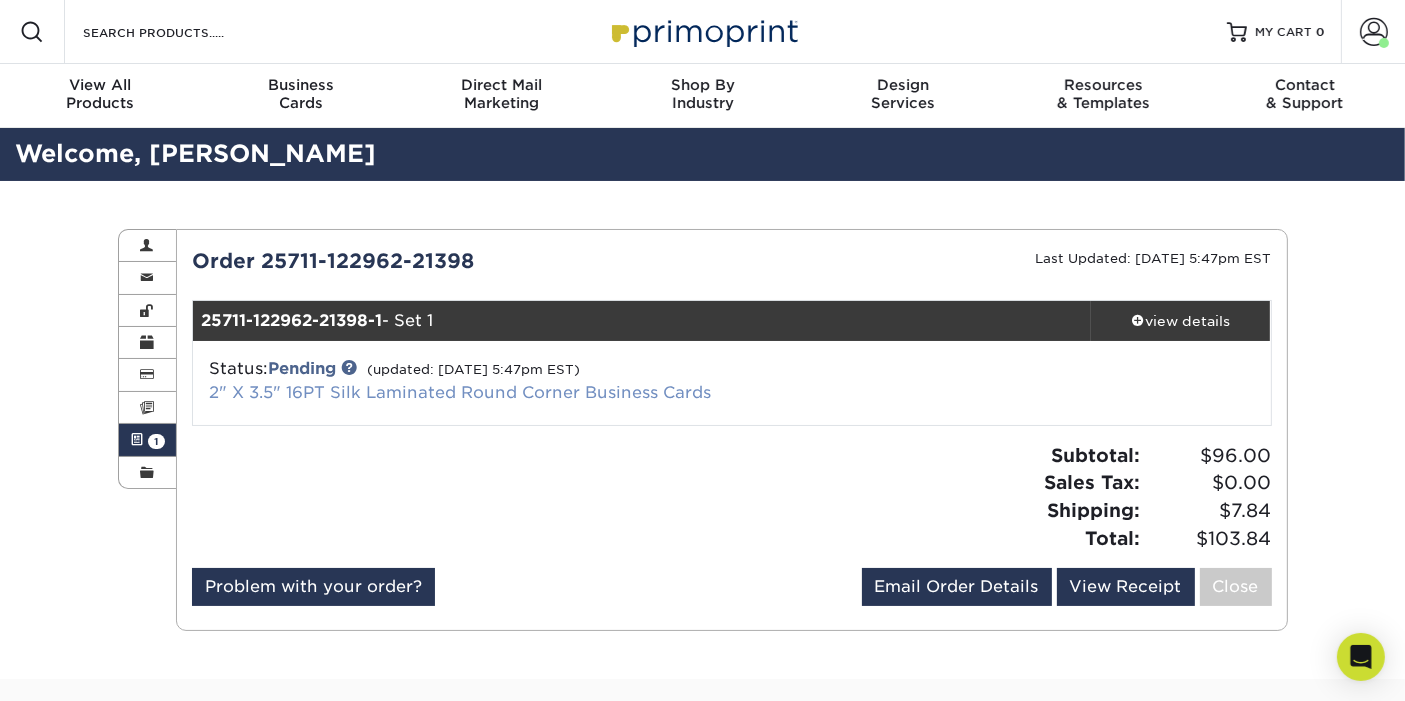 click on "2" X 3.5" 16PT Silk Laminated Round Corner Business Cards" at bounding box center [460, 392] 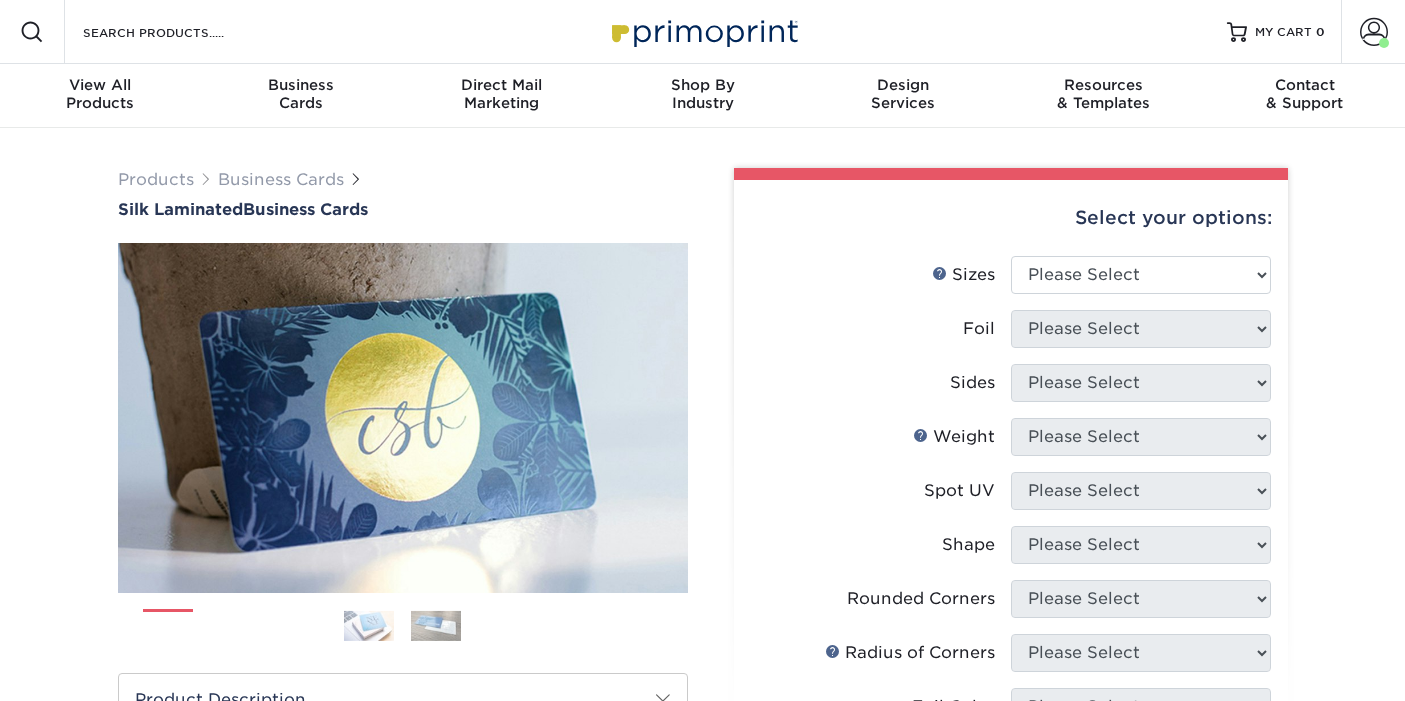 scroll, scrollTop: 0, scrollLeft: 0, axis: both 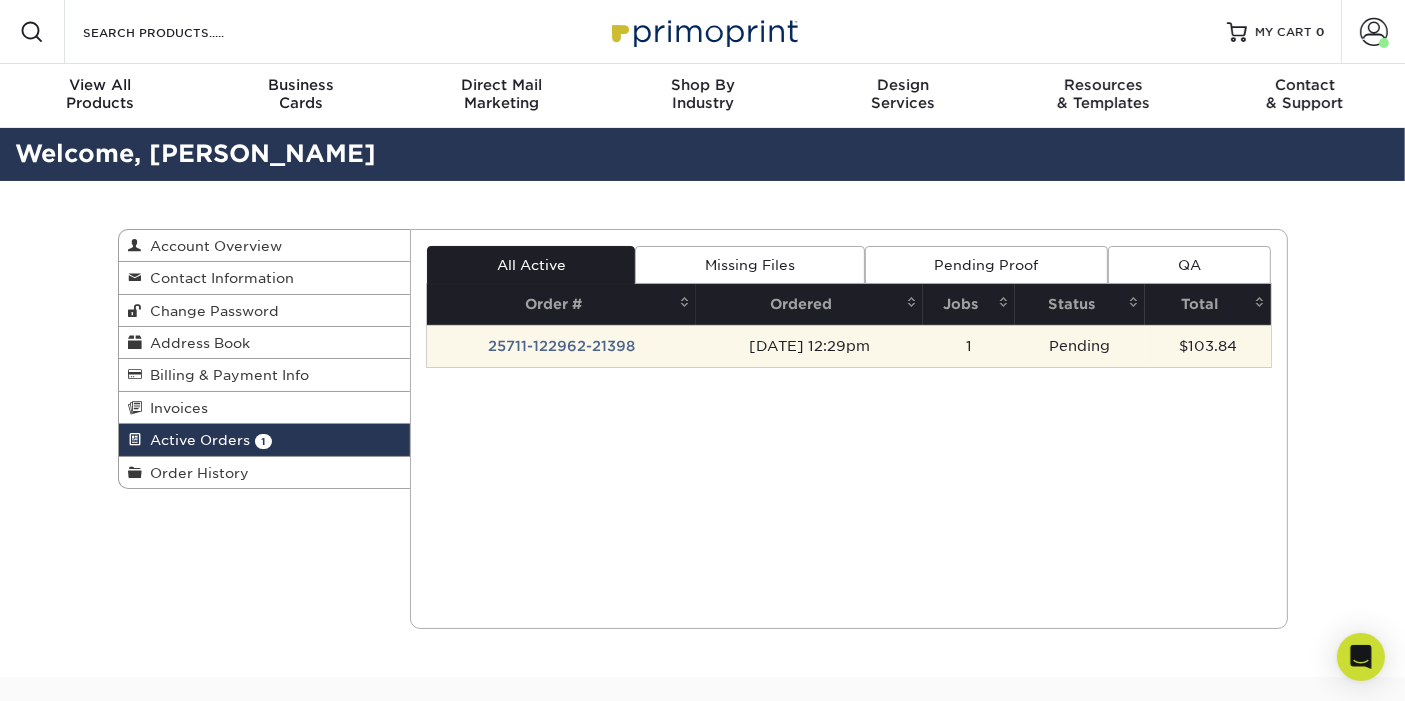click on "25711-122962-21398" at bounding box center (561, 346) 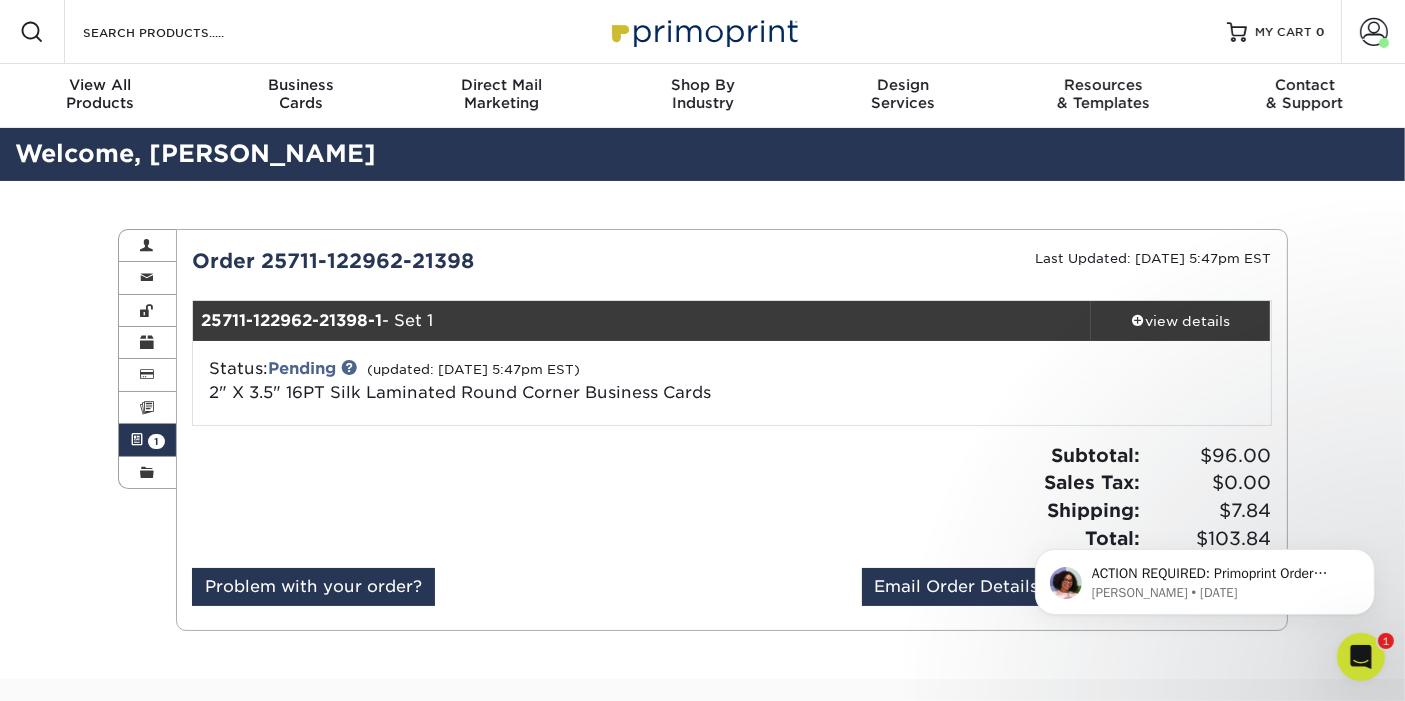scroll, scrollTop: 0, scrollLeft: 0, axis: both 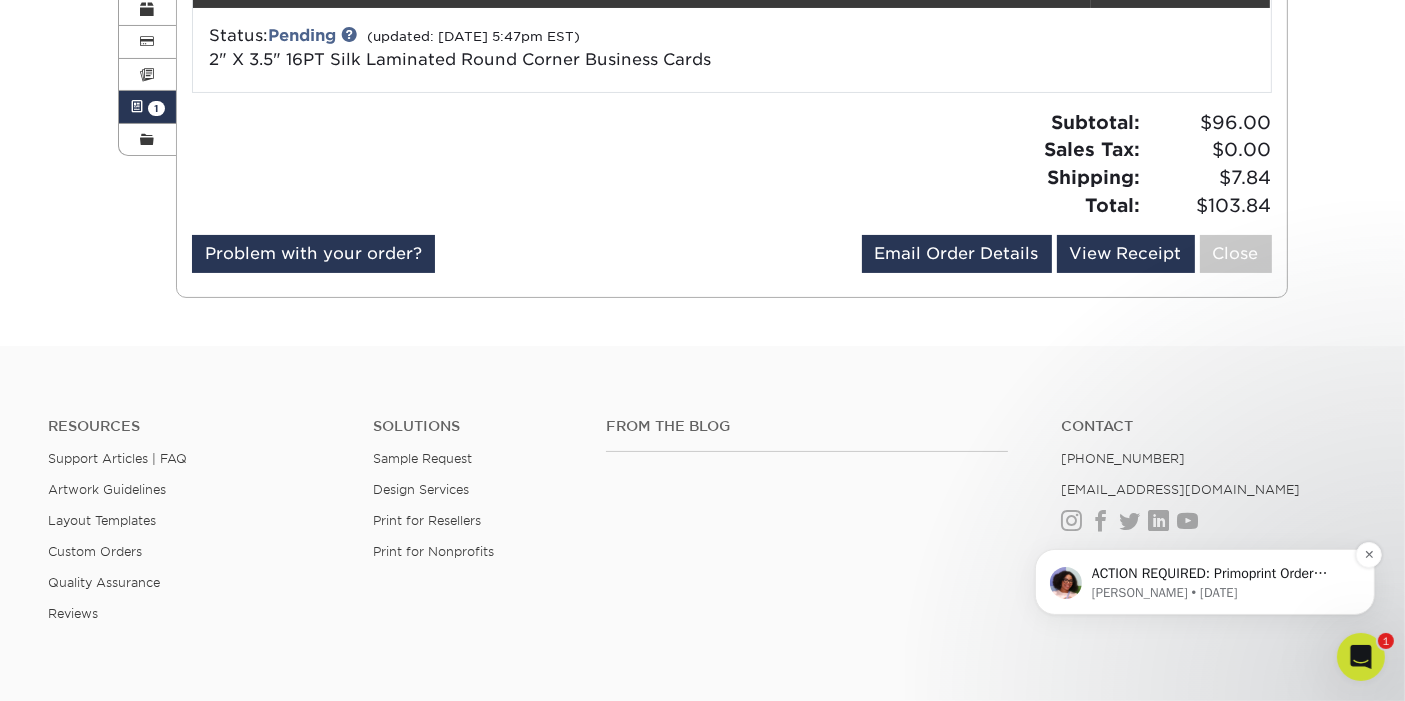 click on "ACTION REQUIRED: Primoprint Order 25711-122962-21398  Good morning Beth,    Thank you for placing your print order with Primoprint. This is a friendly reminder that we have not yet received your revised files for print. Please return to primoprint.com, log into your account and then select "Active Orders" to upload your corrected files at your earliest convenience. Once received, our processing department will recheck them before production. We will contact you if we have any additional questions or concerns about the files.   If you cannot make the necessary corrections to your files, we have a Design department that may assist you. Please let us know if you would like a quote for our Design Services to help make your files print-ready.   Please let us know if you have any questions or concerns about your order. Thank you, and enjoy your day! You will receive a copy of this message by email" at bounding box center [1220, 573] 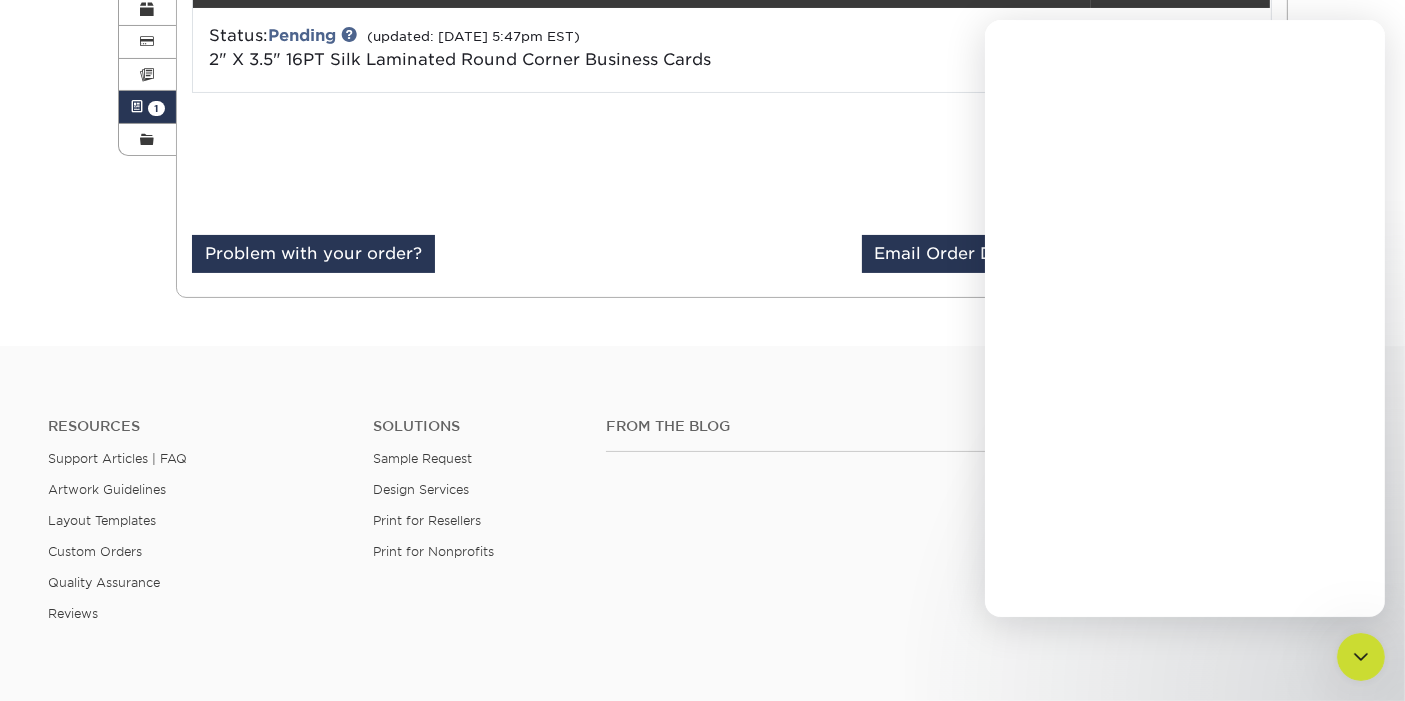 scroll, scrollTop: 0, scrollLeft: 0, axis: both 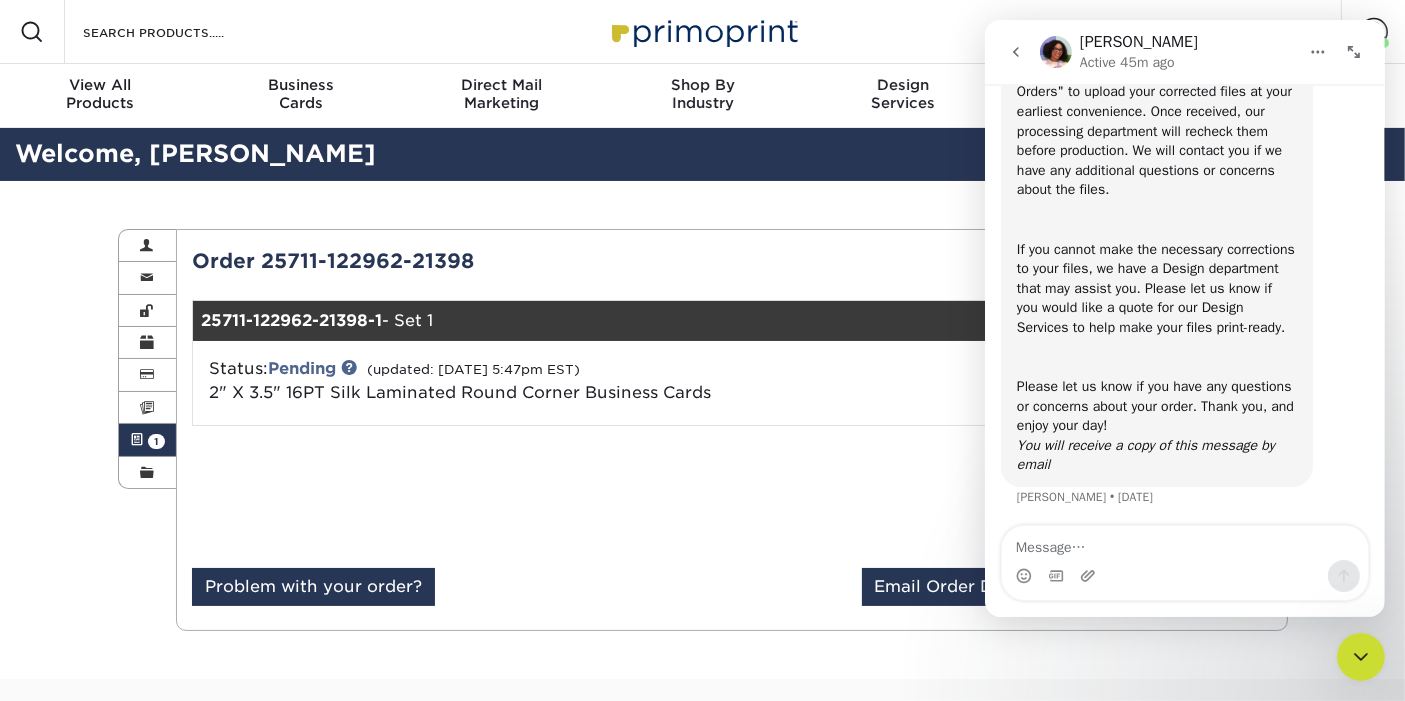 click at bounding box center (1184, 543) 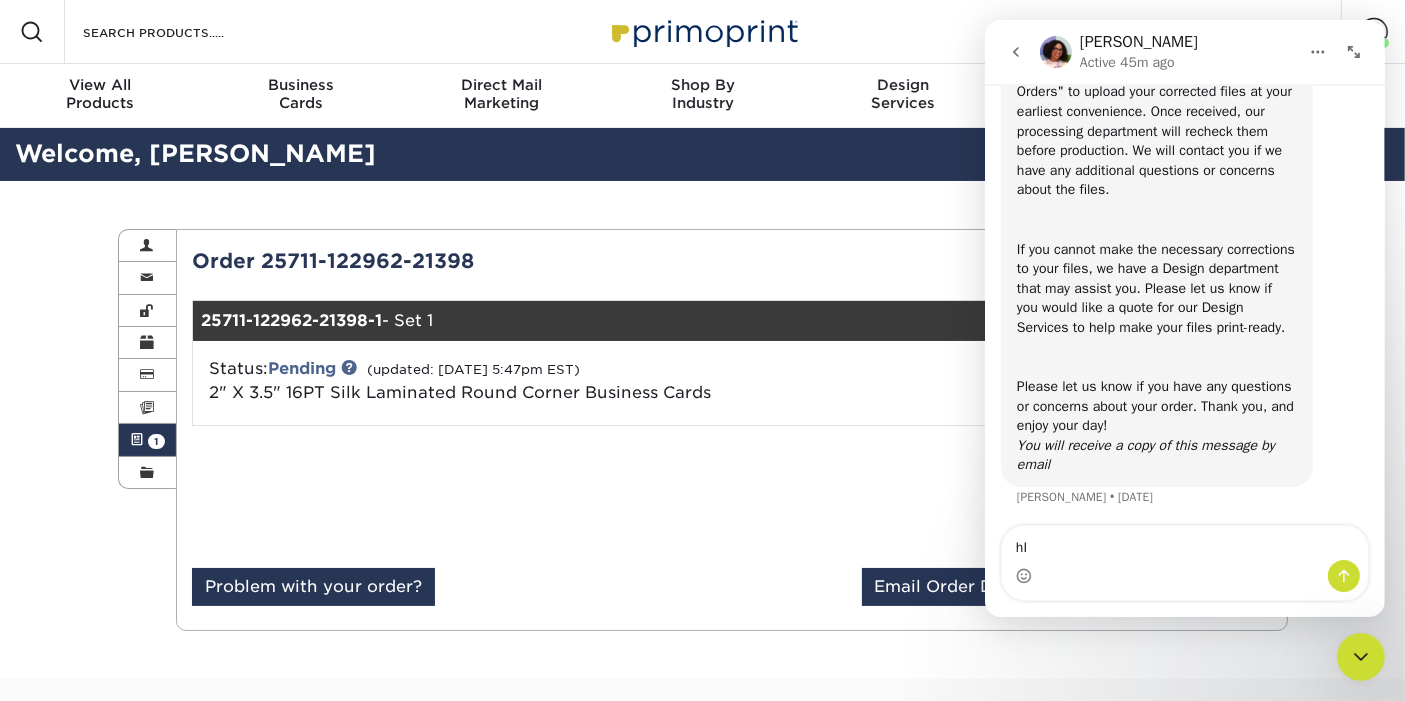 type on "h" 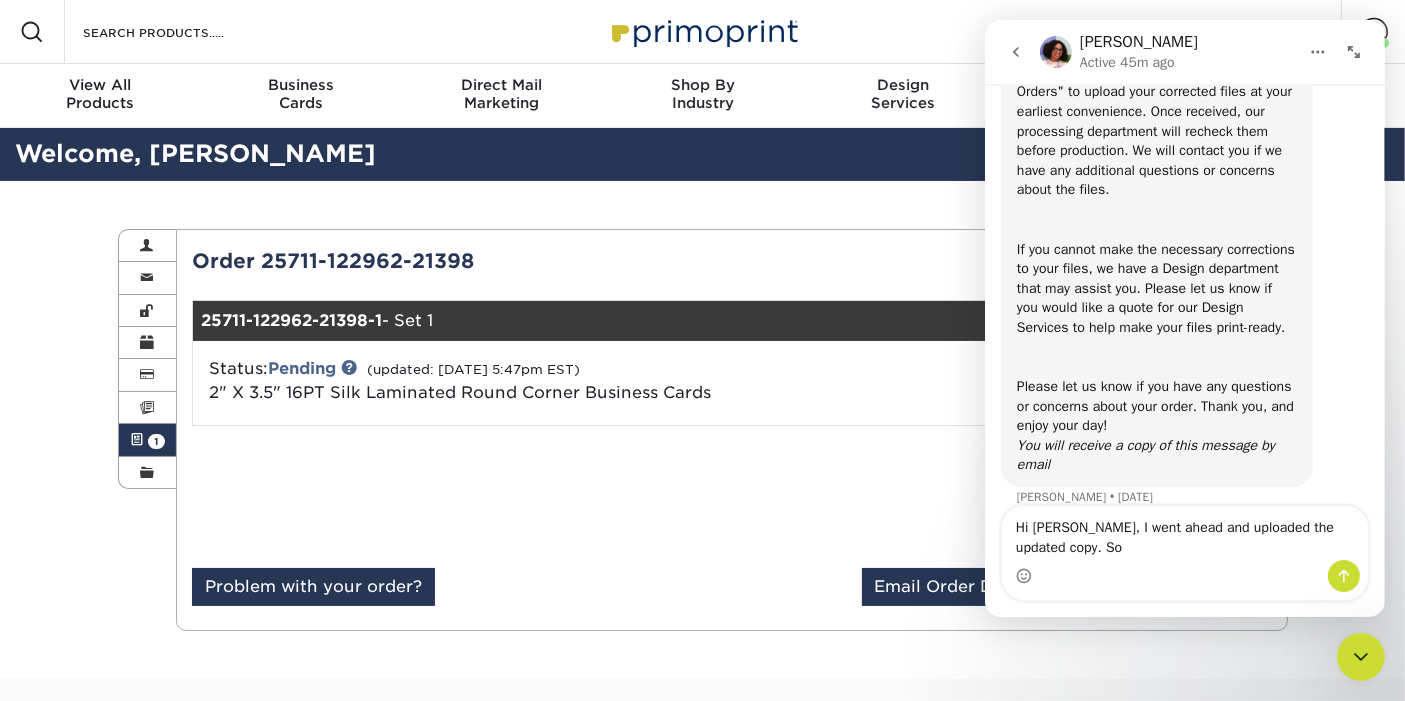 scroll, scrollTop: 302, scrollLeft: 0, axis: vertical 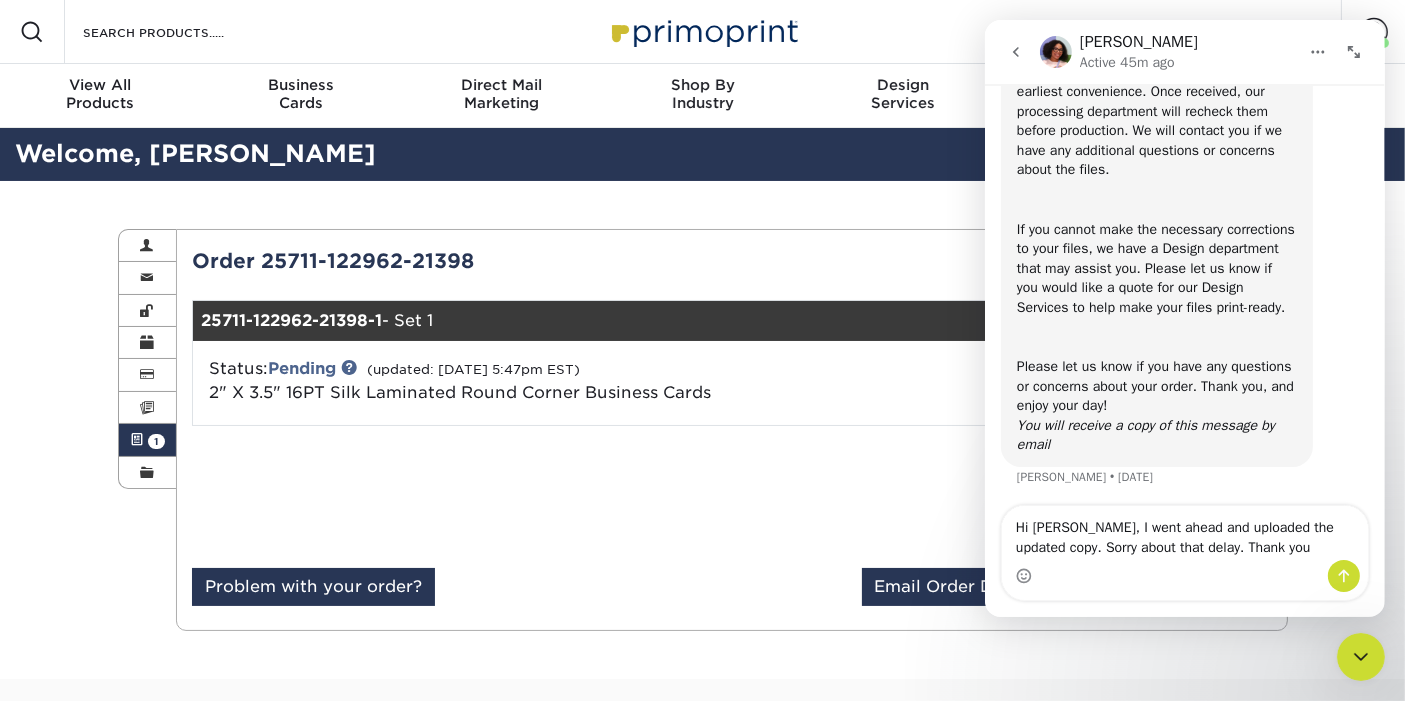 type on "Hi Avery, I went ahead and uploaded the updated copy. Sorry about that delay. Thank you!" 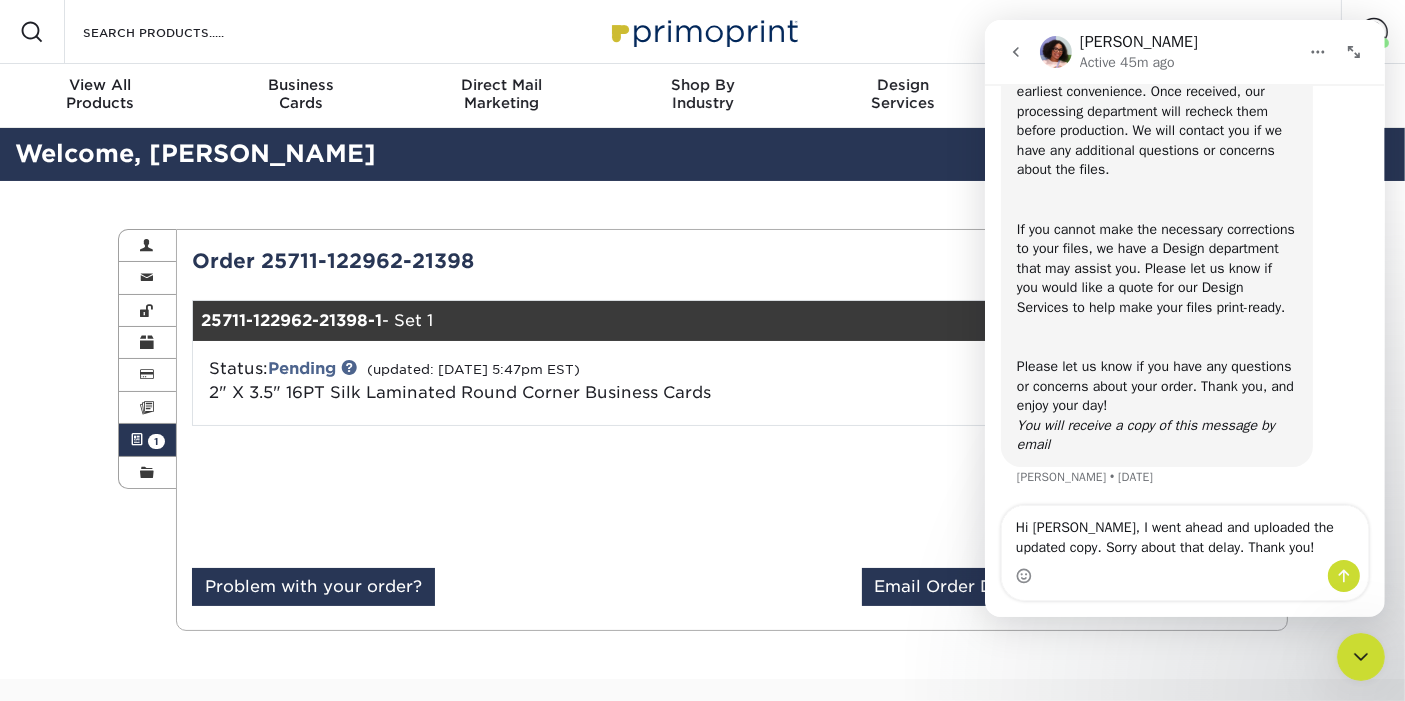 type 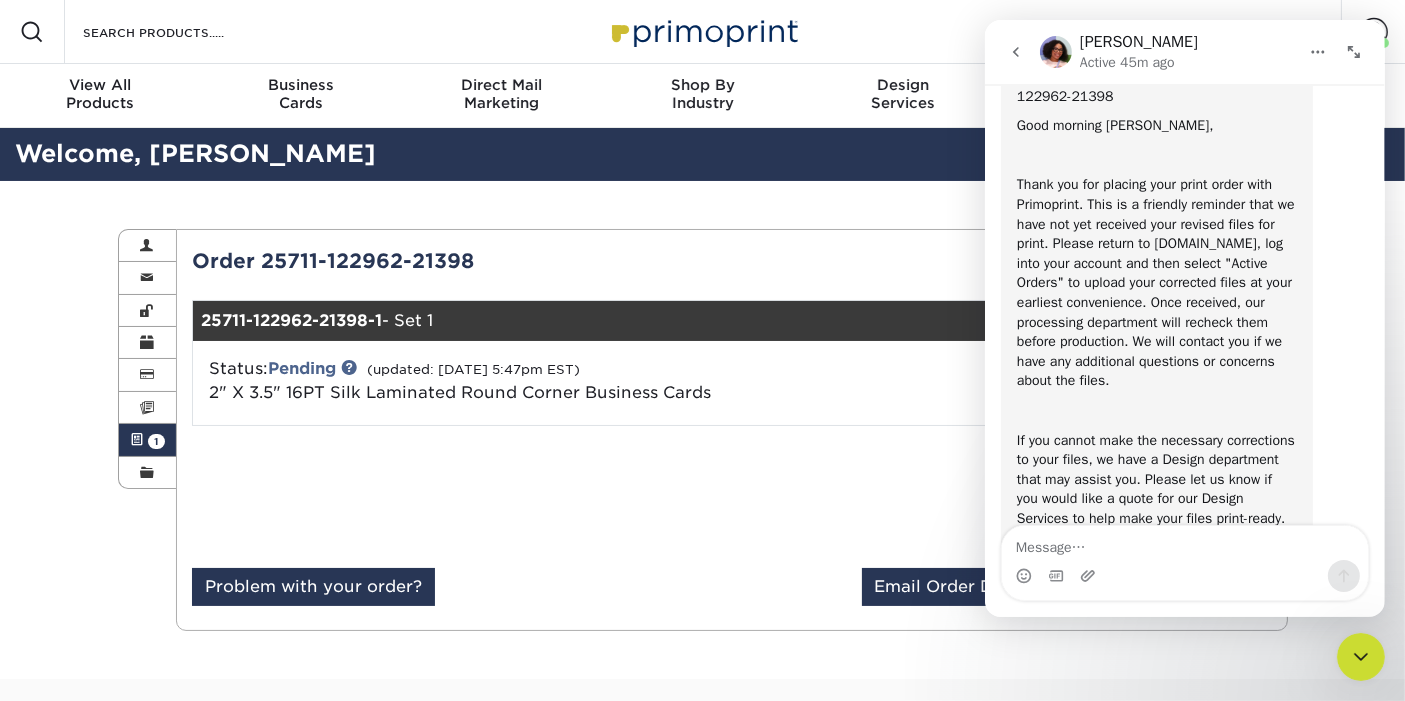 scroll, scrollTop: 0, scrollLeft: 0, axis: both 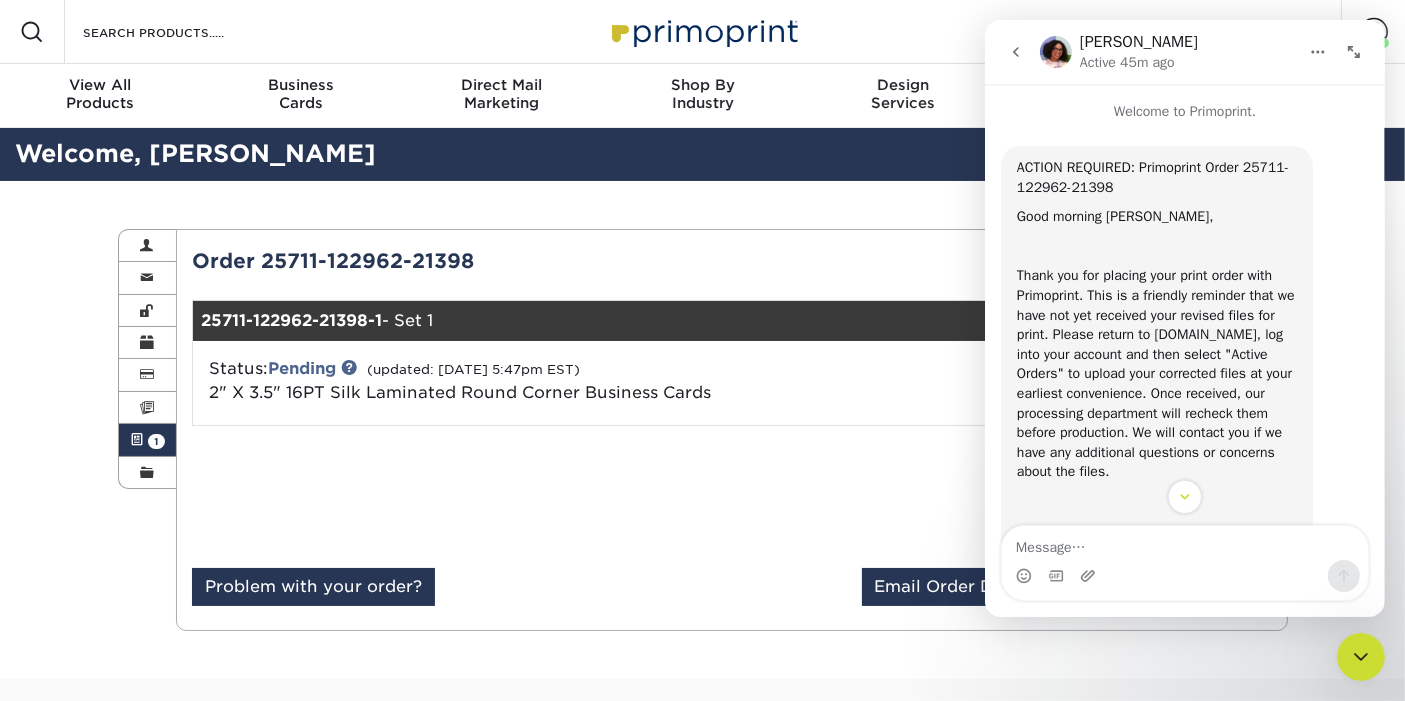 click 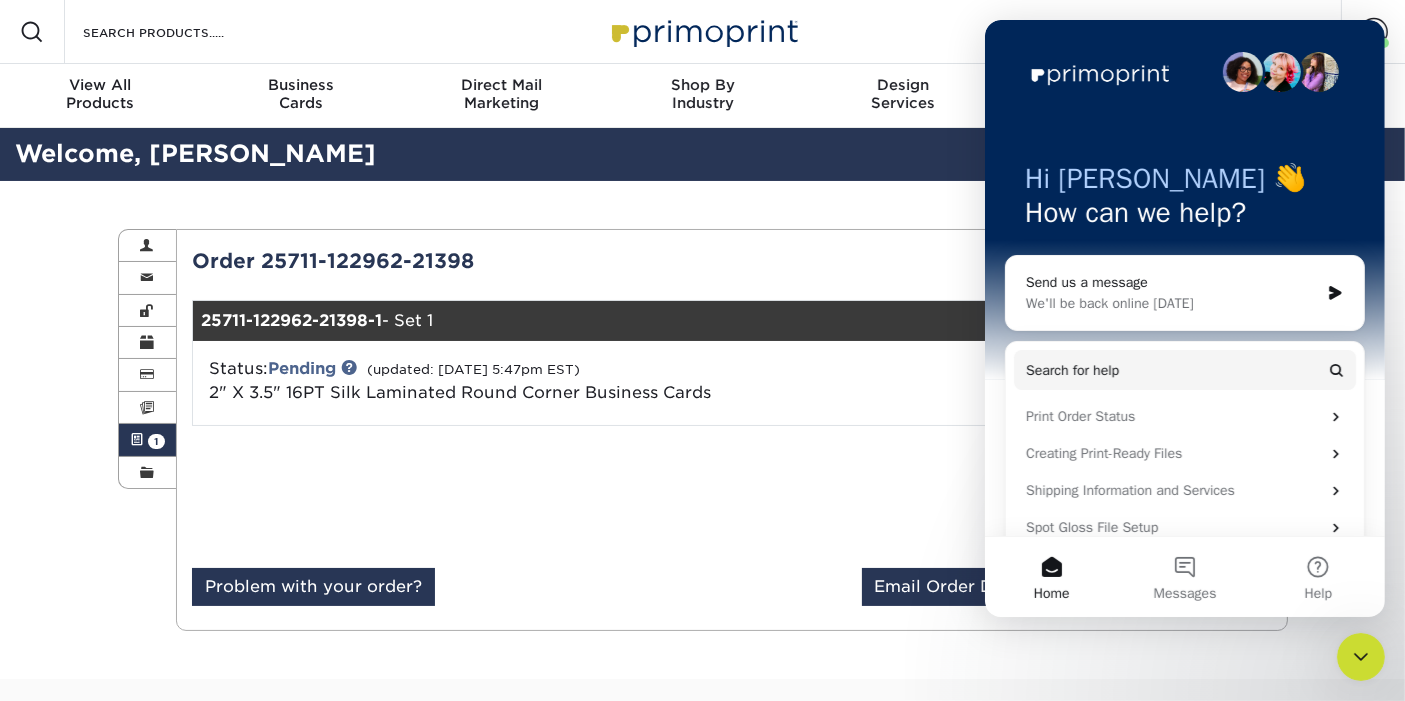 click on "Last Updated: 07/17/2025 5:47pm EST" at bounding box center (1009, 261) 